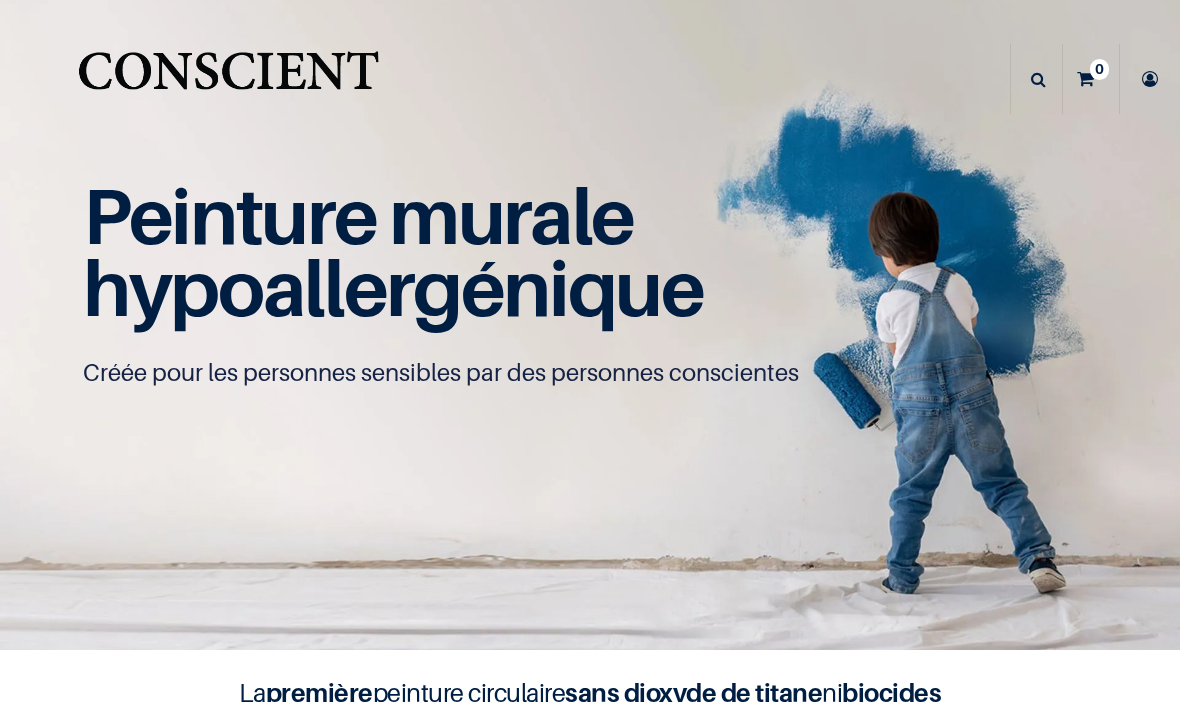 scroll, scrollTop: 0, scrollLeft: 0, axis: both 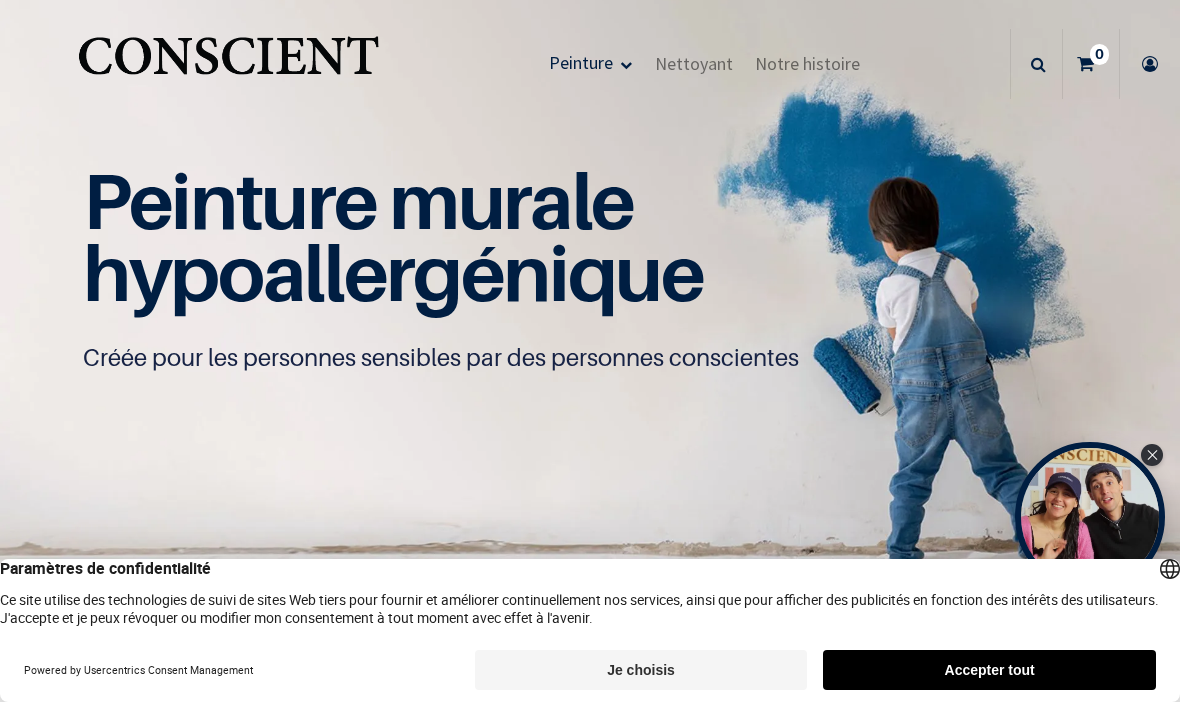 click 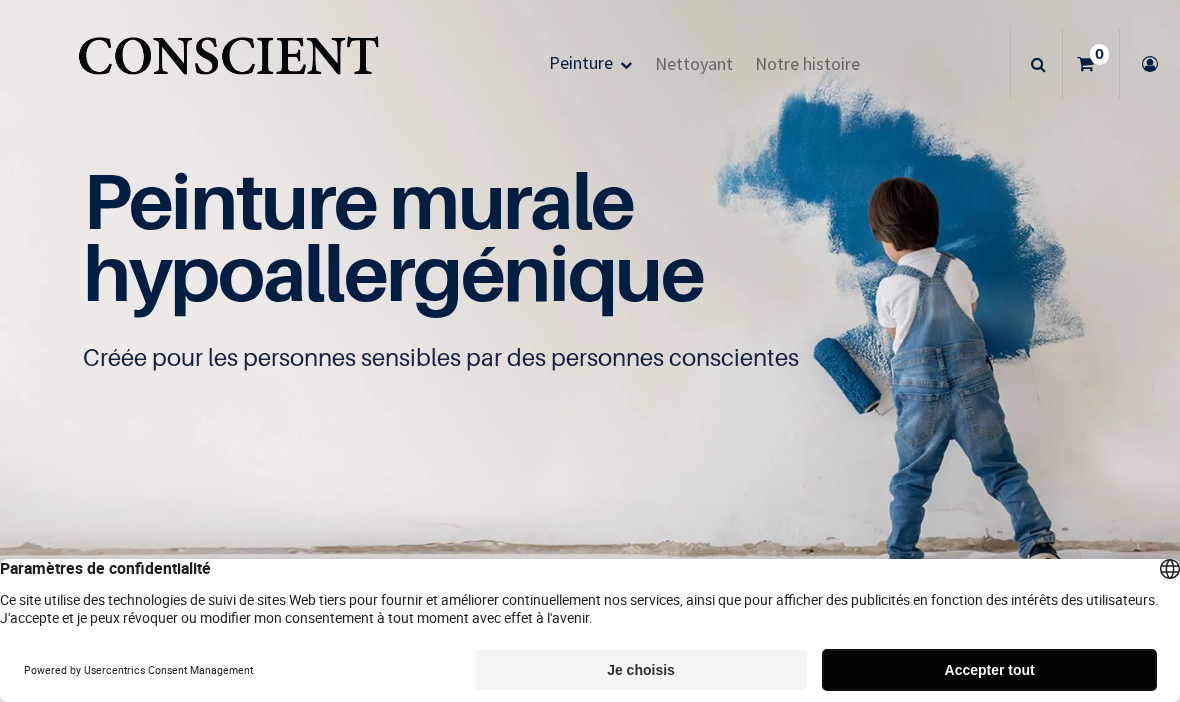 click on "Accepter tout" at bounding box center [989, 670] 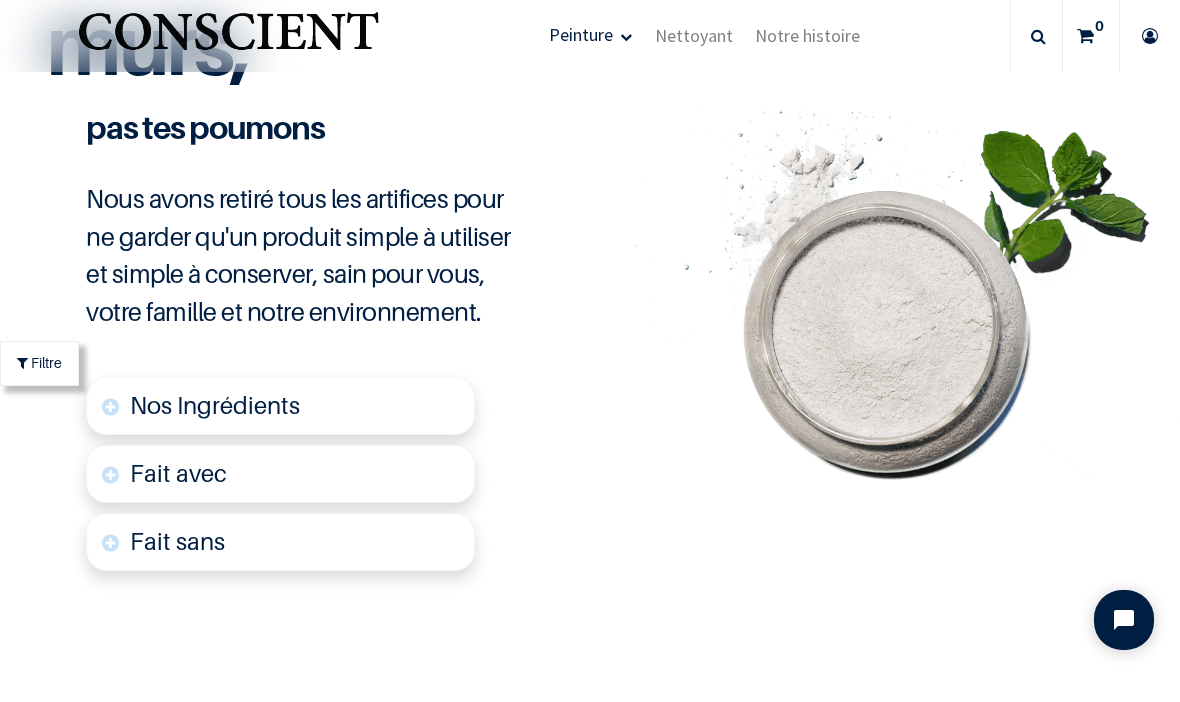 scroll, scrollTop: 4086, scrollLeft: 0, axis: vertical 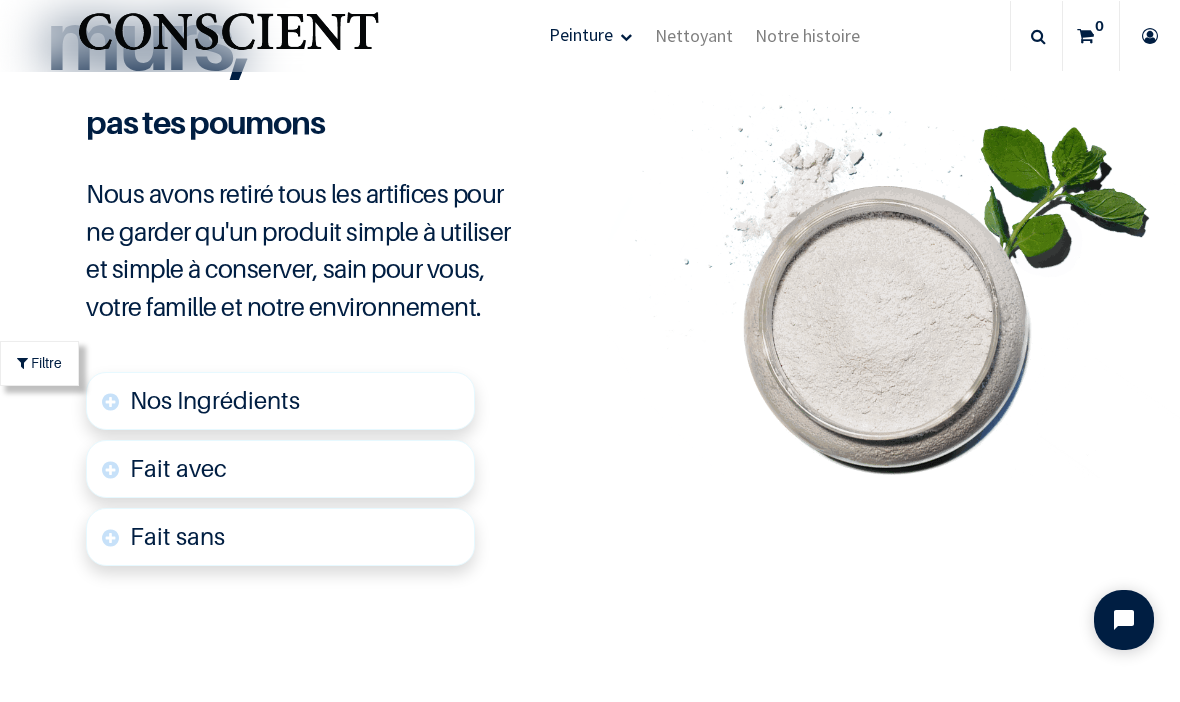 click on "Nos Ingrédients" at bounding box center (215, 400) 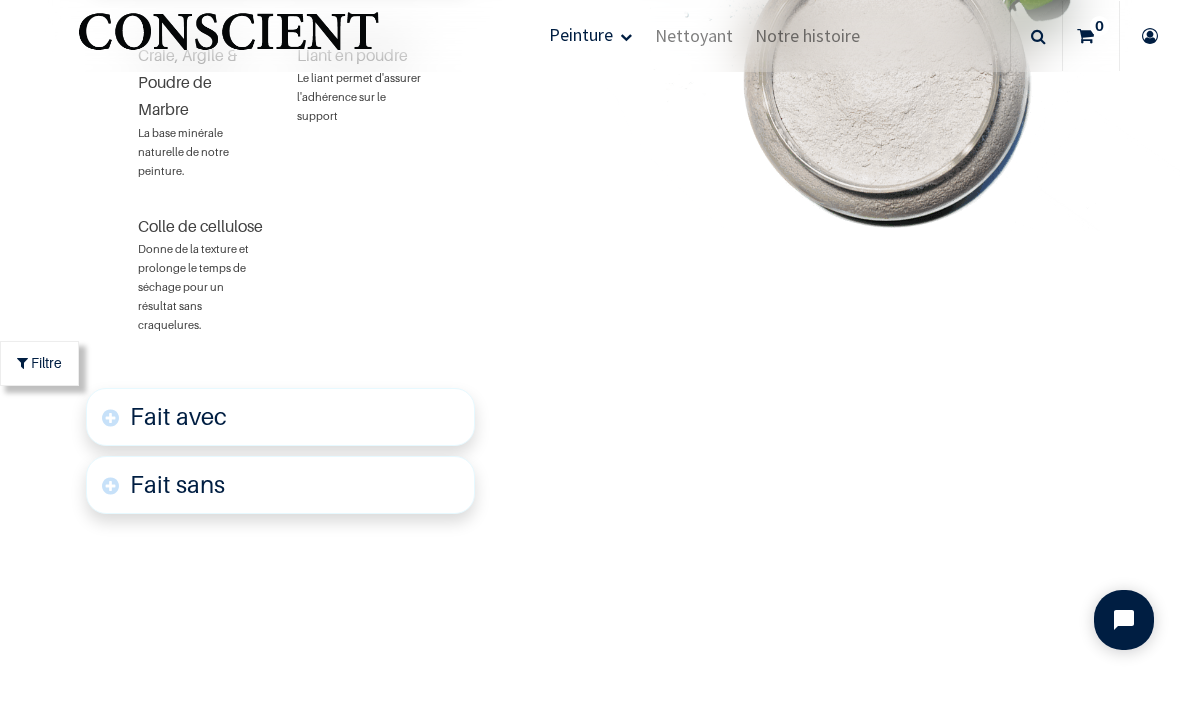 scroll, scrollTop: 4533, scrollLeft: 0, axis: vertical 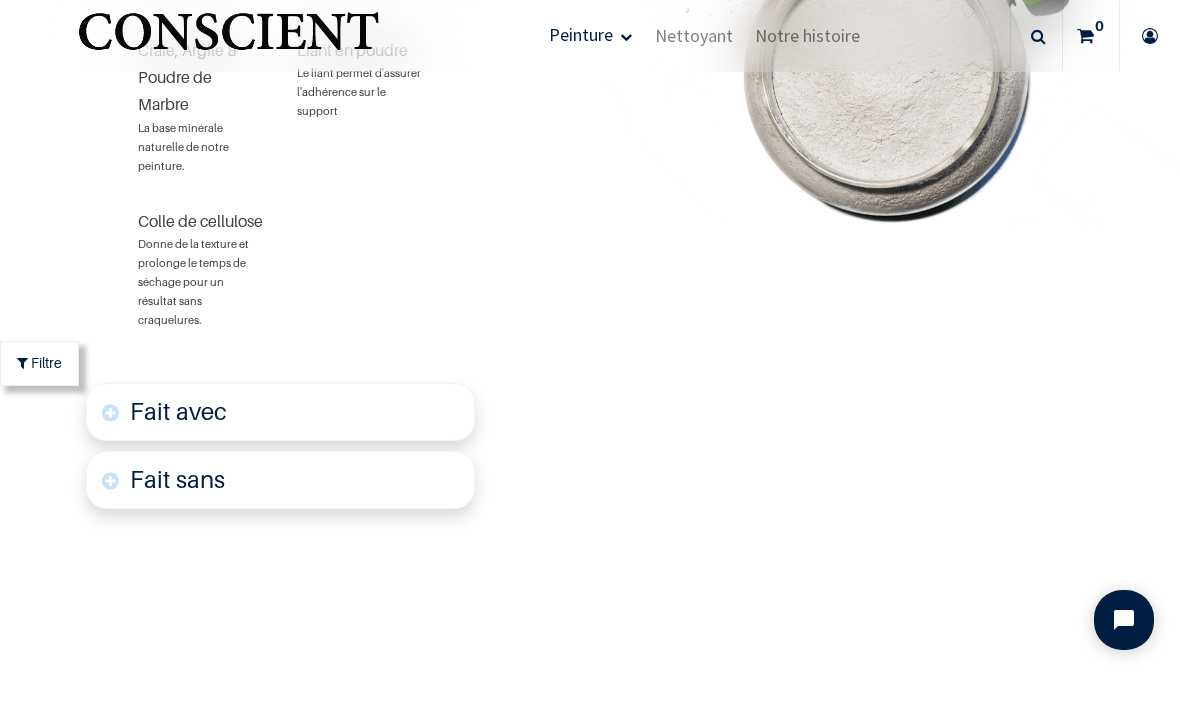 click on "Fait avec" at bounding box center [280, 412] 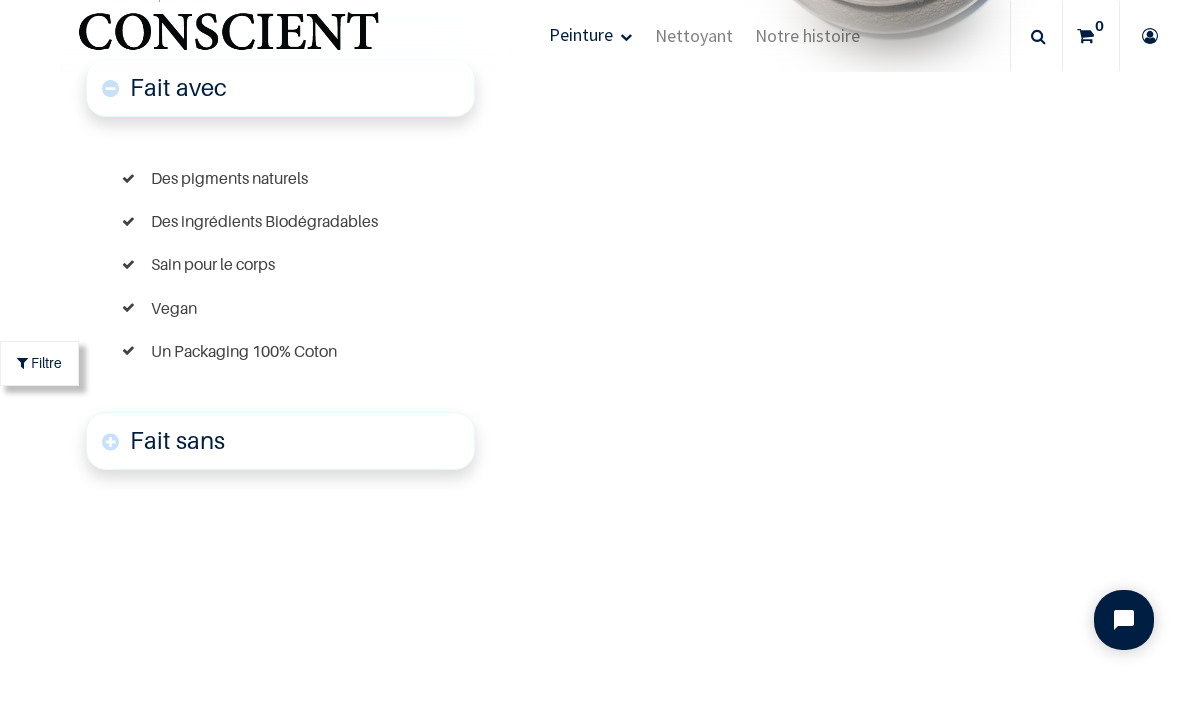 scroll, scrollTop: 4863, scrollLeft: 0, axis: vertical 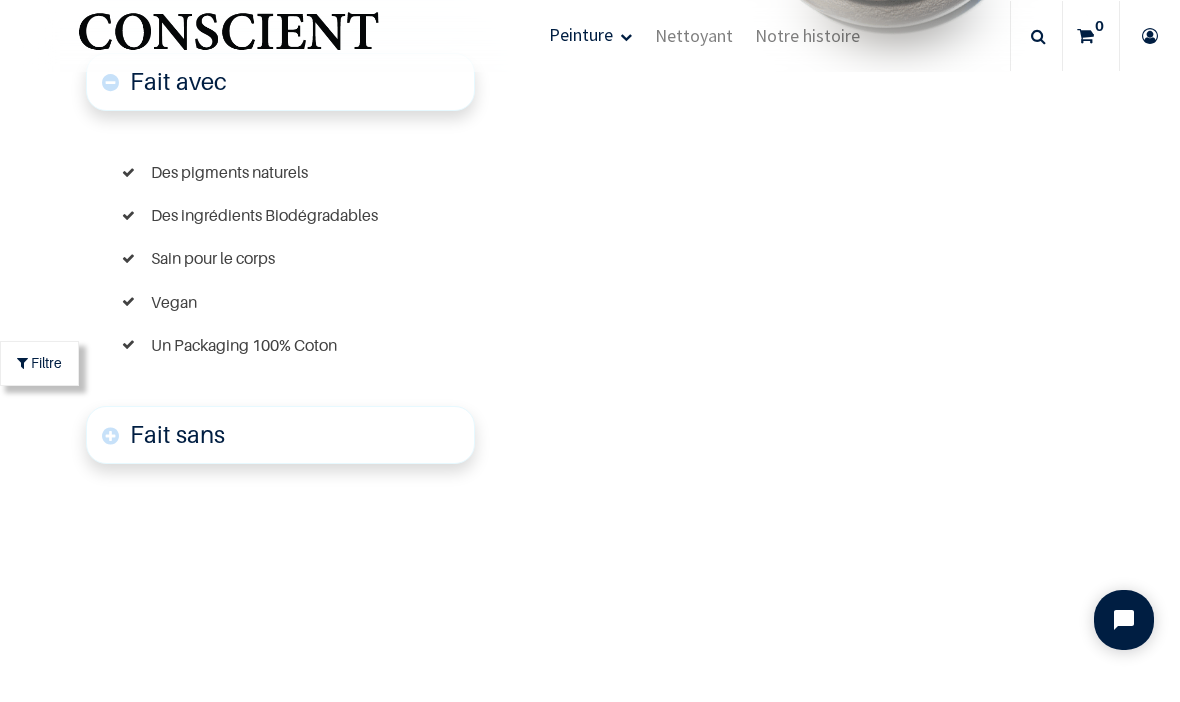 click on "Fait sans" at bounding box center (280, 435) 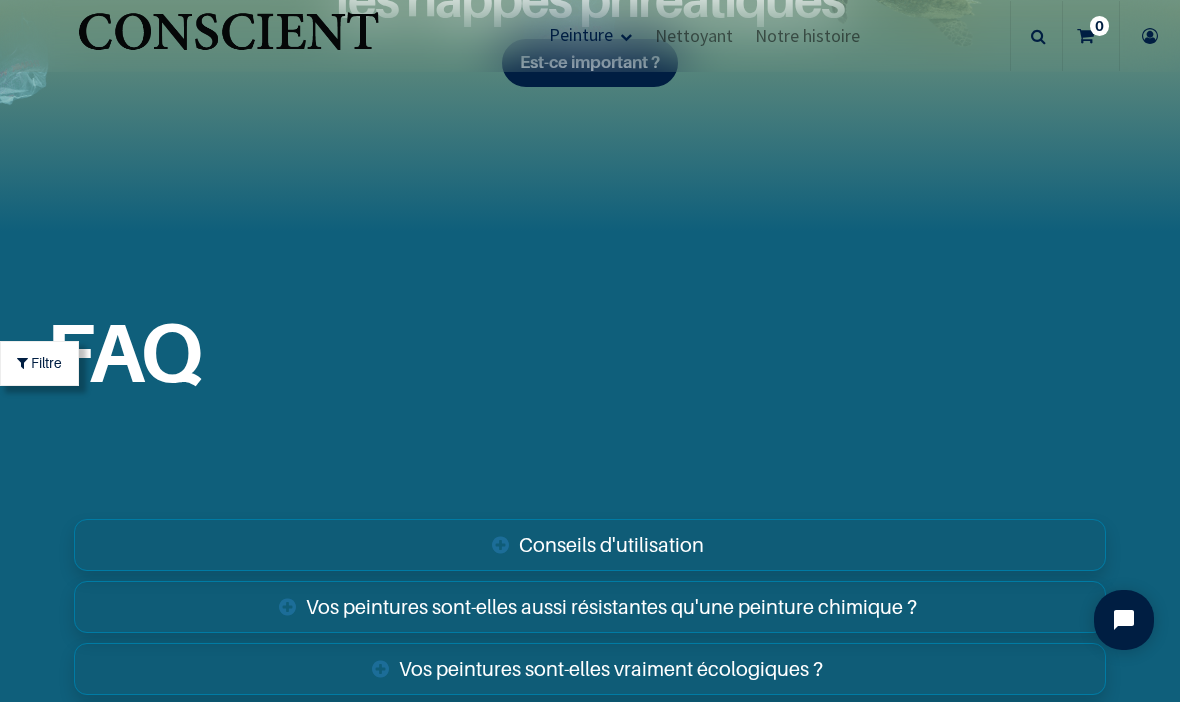 scroll, scrollTop: 6880, scrollLeft: 0, axis: vertical 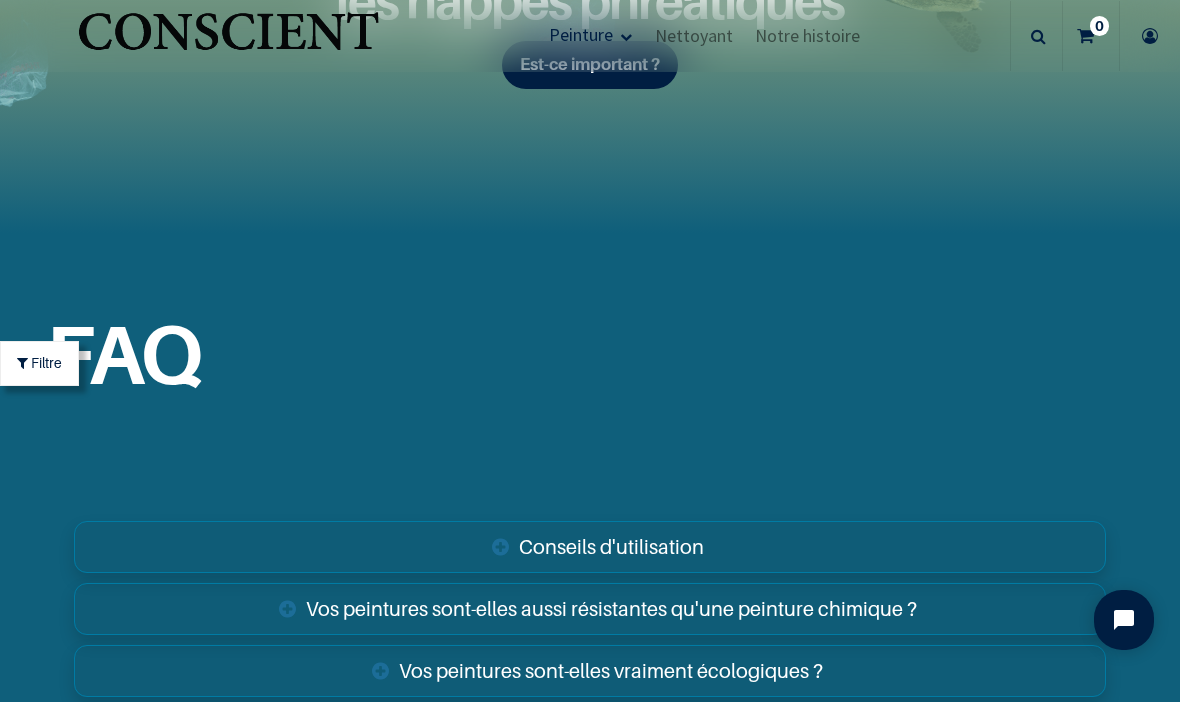 click on "Conseils d'utilisation" at bounding box center [590, 547] 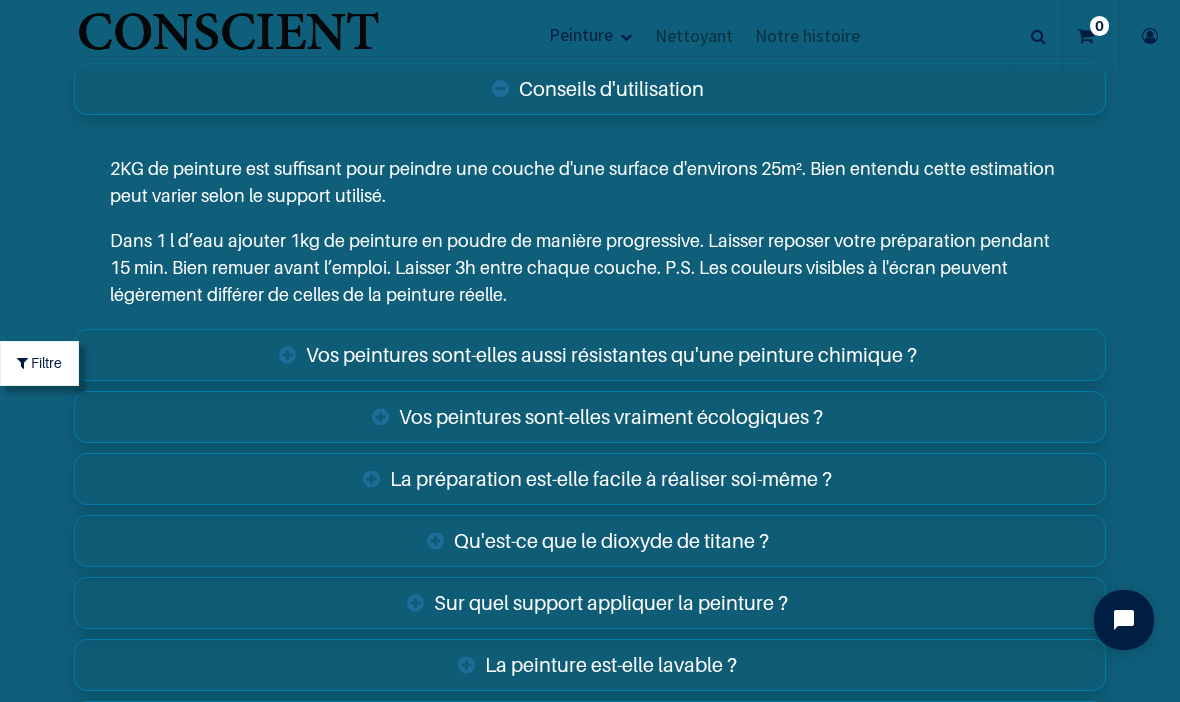 scroll, scrollTop: 7335, scrollLeft: 0, axis: vertical 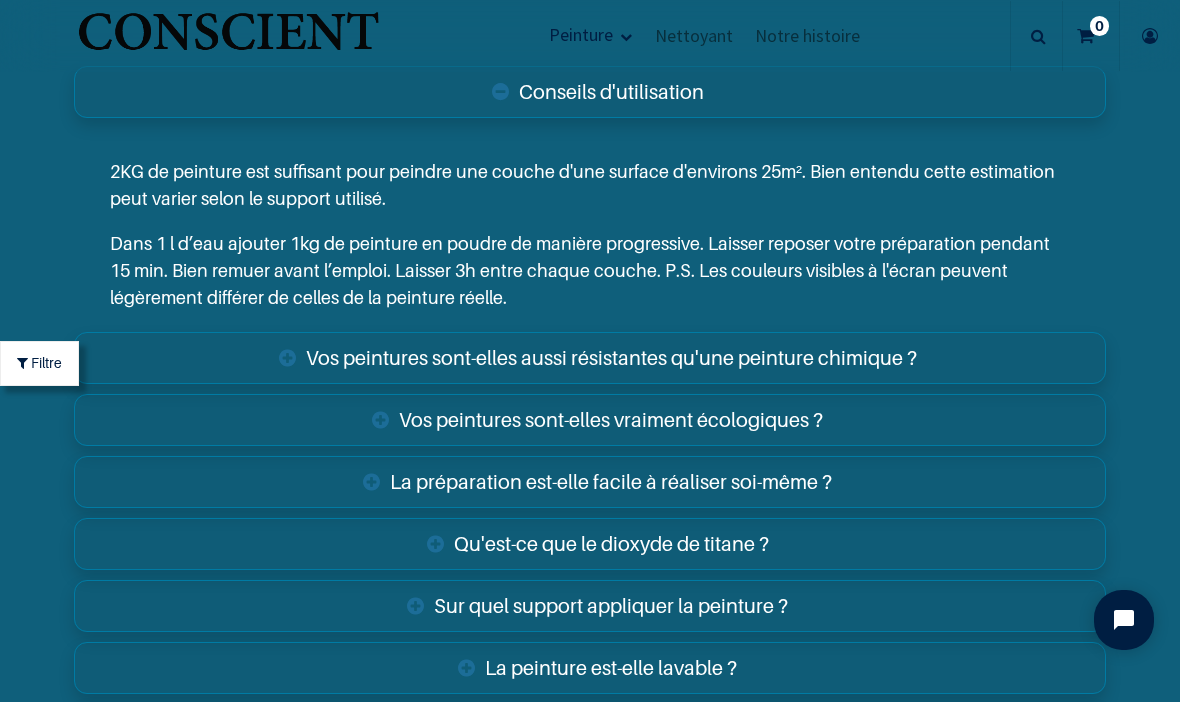 click on "Vos peintures sont-elles aussi résistantes qu'une peinture chimique ?" at bounding box center (590, 358) 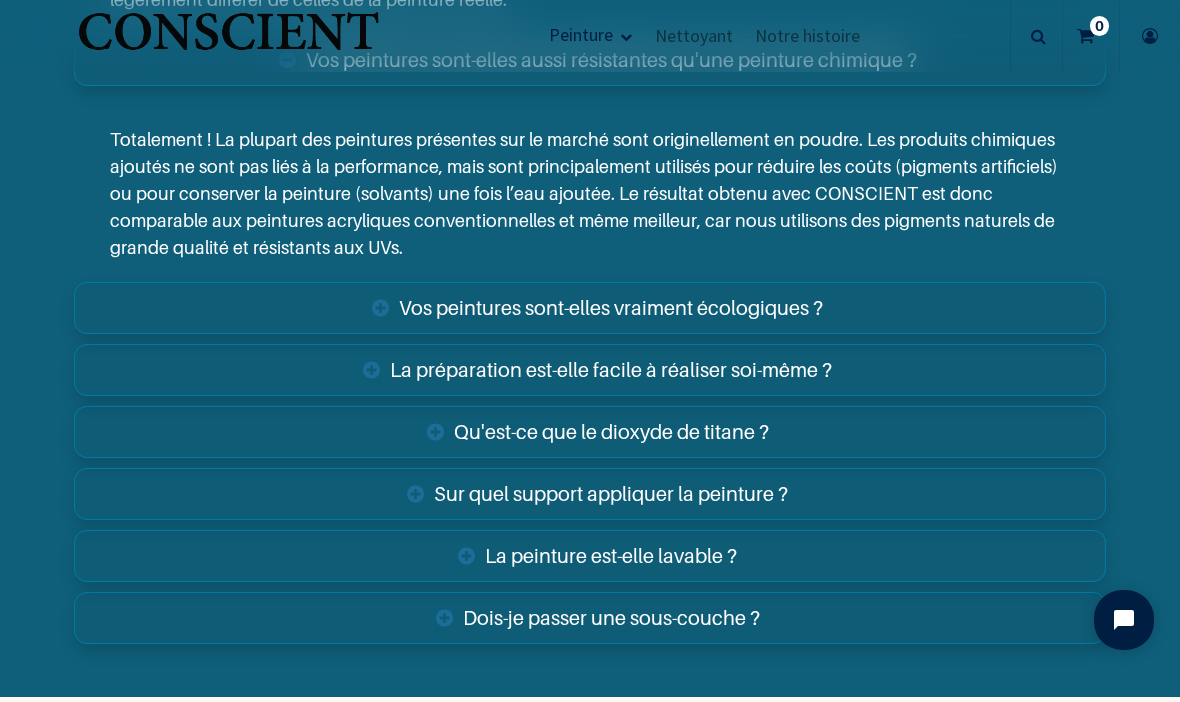 scroll, scrollTop: 7687, scrollLeft: 0, axis: vertical 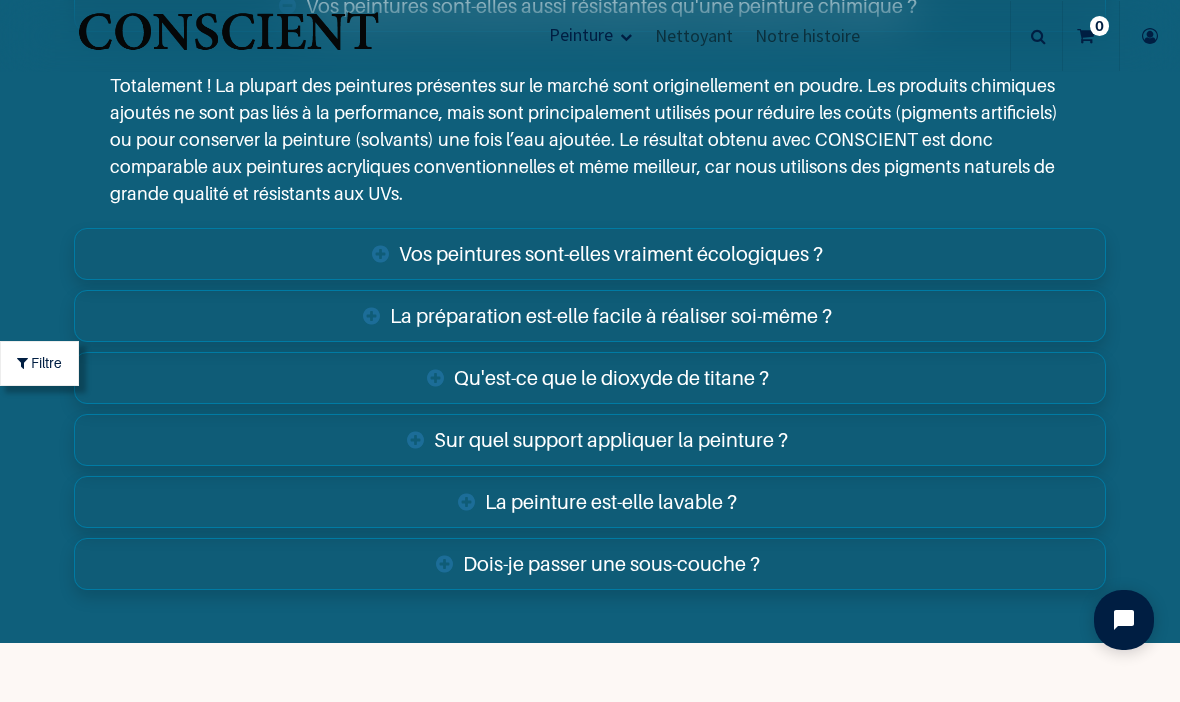 click on "La préparation est-elle facile à réaliser soi-même ?" at bounding box center (590, 316) 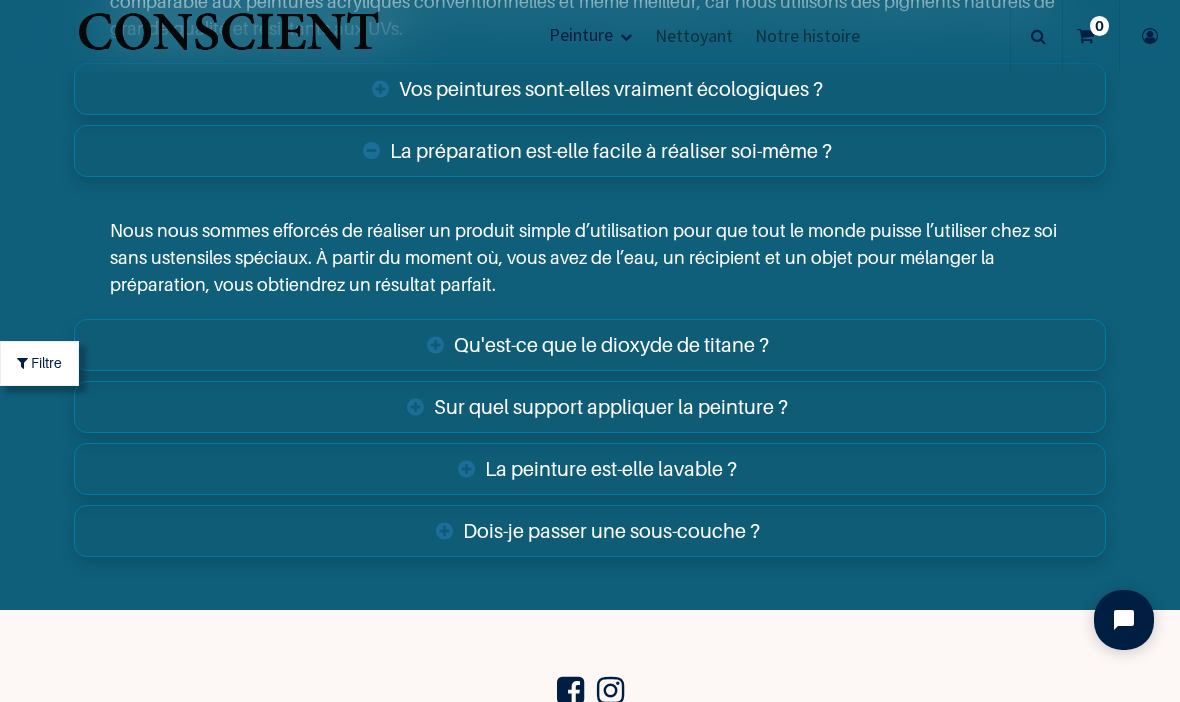 scroll, scrollTop: 7855, scrollLeft: 0, axis: vertical 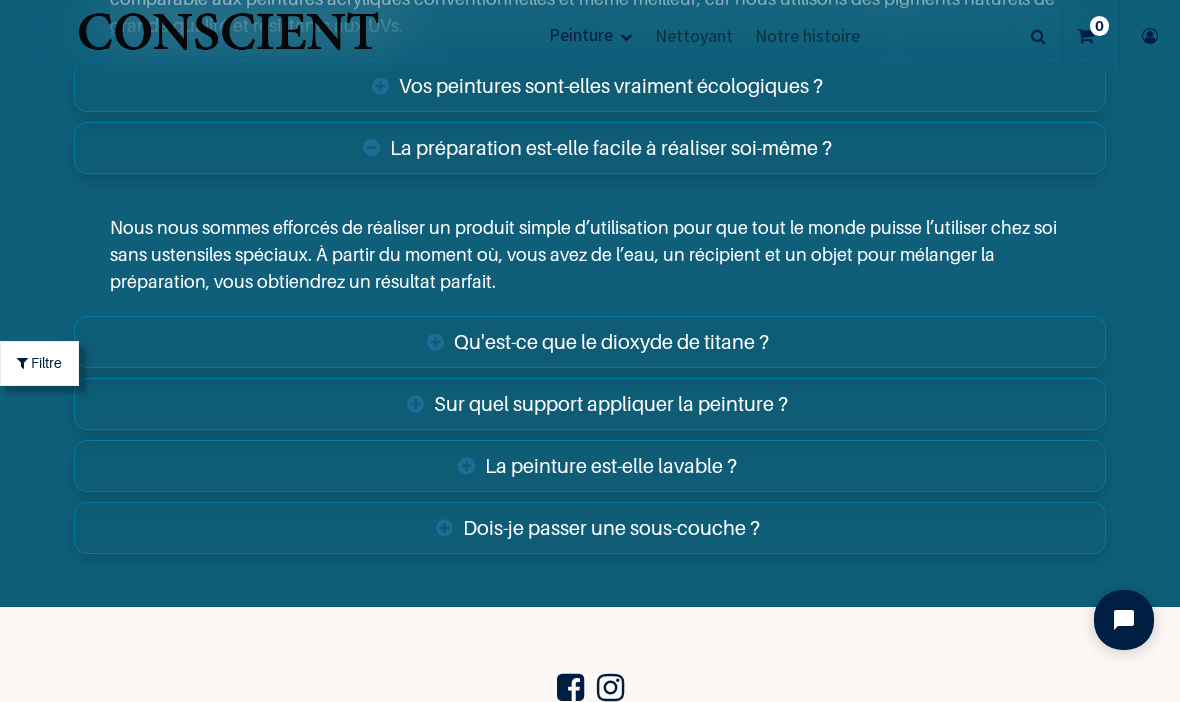 click on "Sur quel support appliquer la peinture ?" at bounding box center (590, 404) 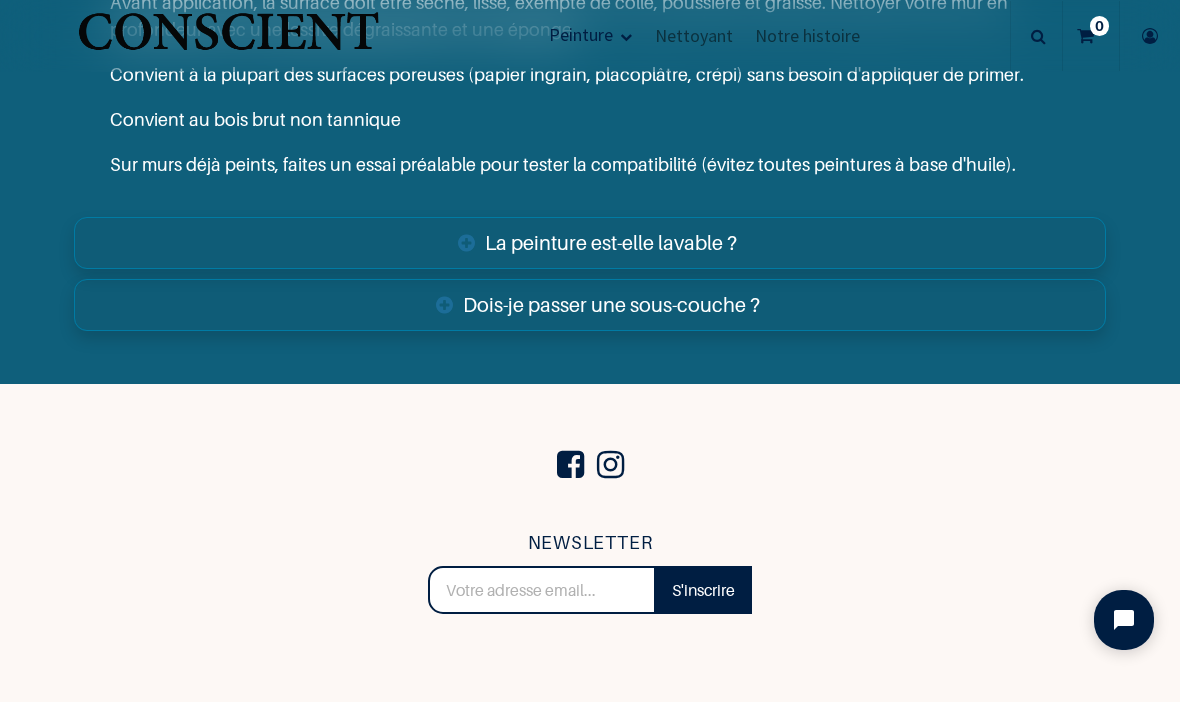 scroll, scrollTop: 8390, scrollLeft: 0, axis: vertical 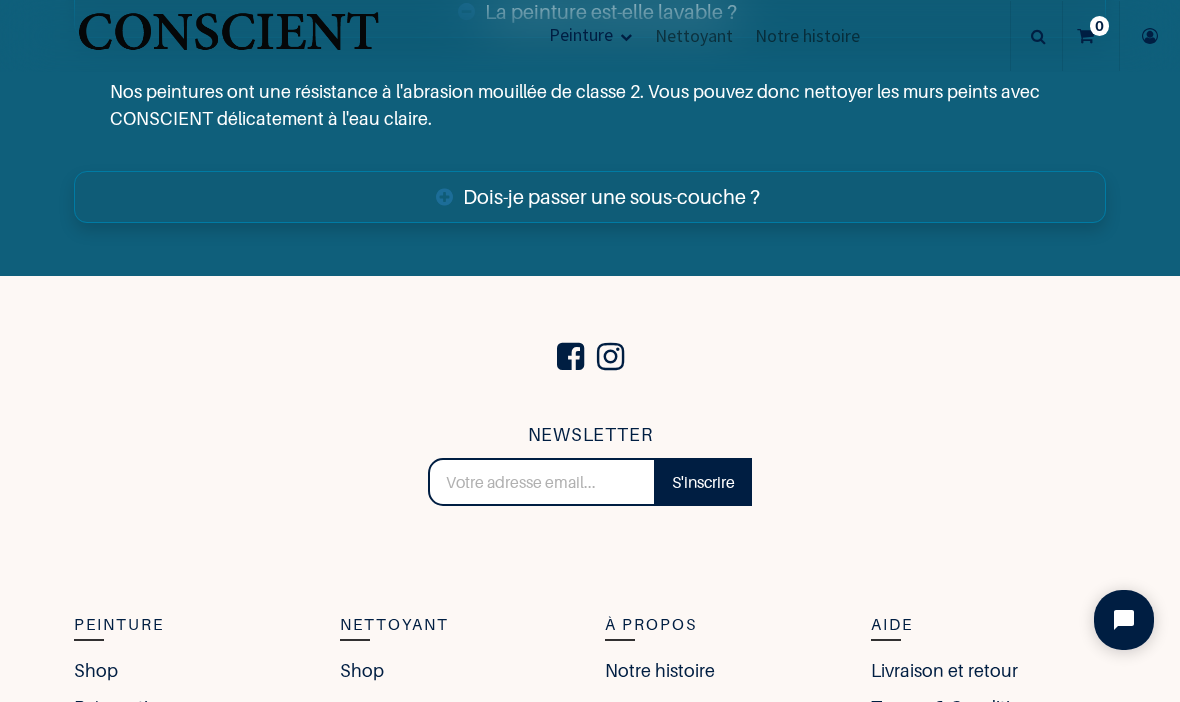 click on "Dois-je passer une sous-couche ?" at bounding box center [590, 197] 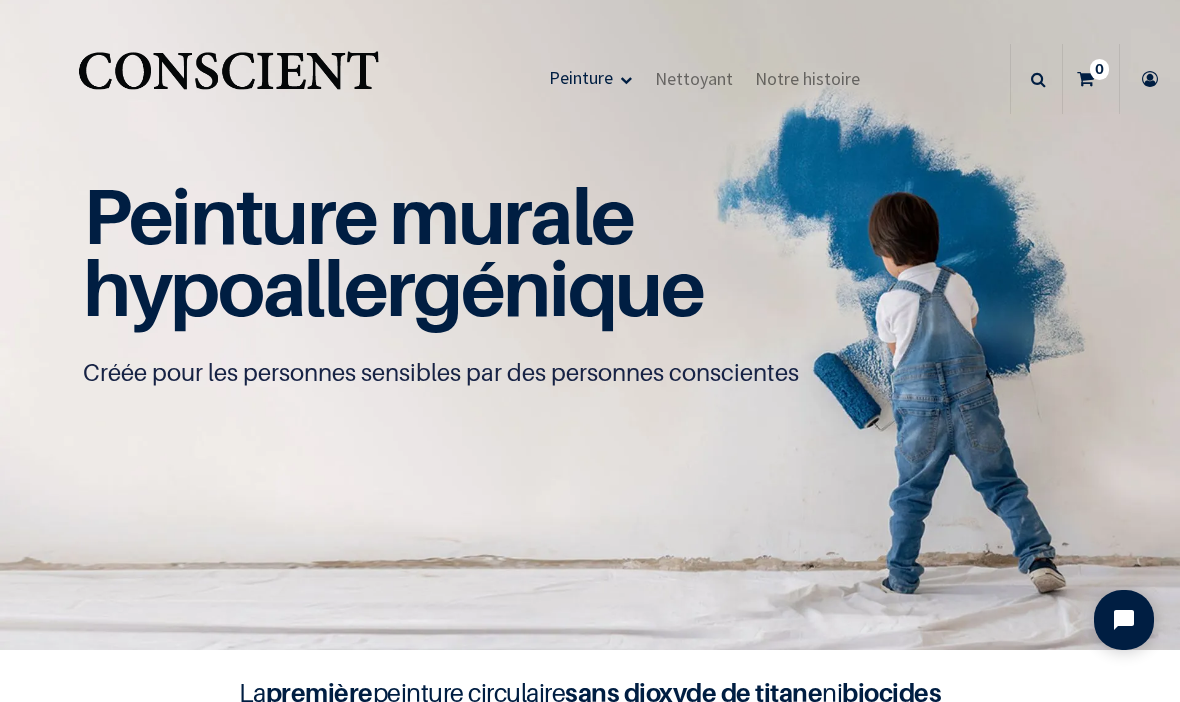 scroll, scrollTop: 0, scrollLeft: 0, axis: both 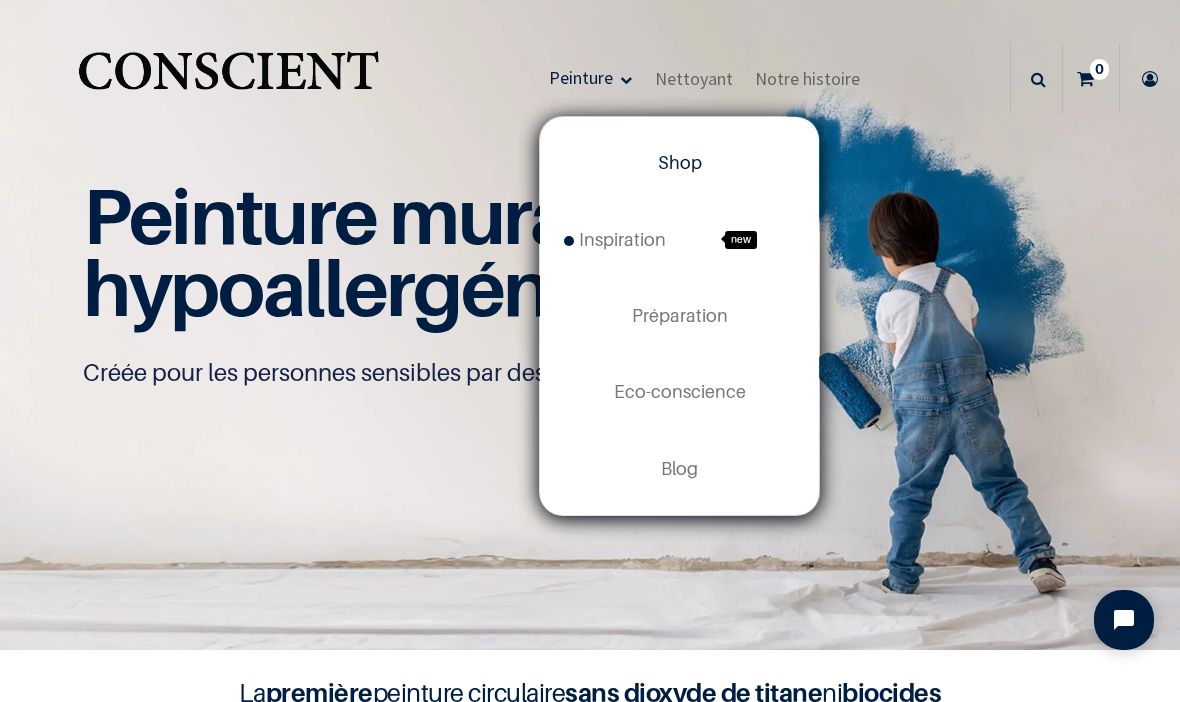 click on "Inspiration" at bounding box center [615, 239] 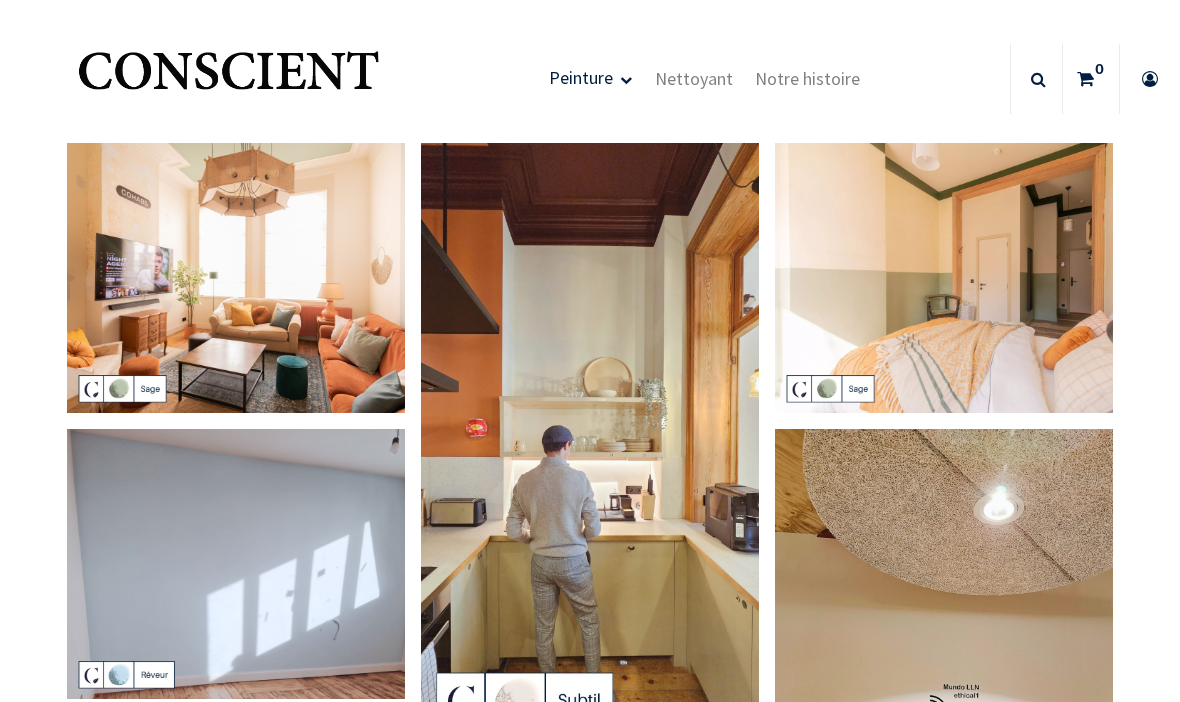 scroll, scrollTop: 0, scrollLeft: 0, axis: both 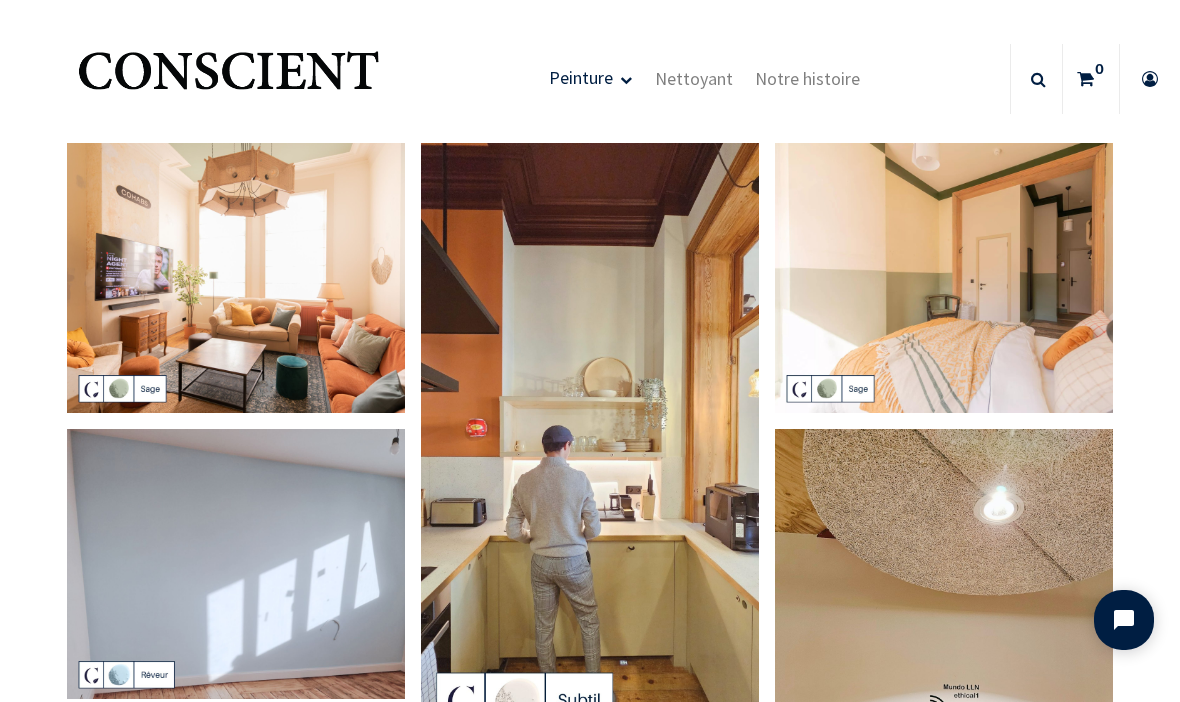 click at bounding box center [590, 443] 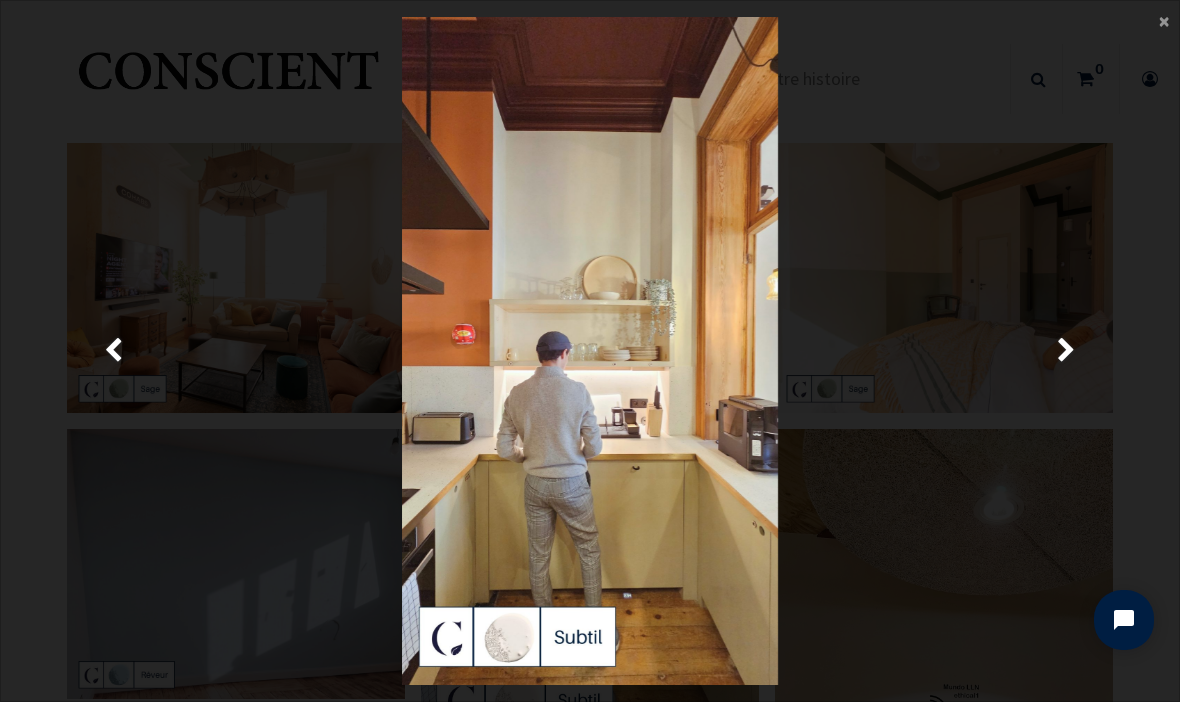 click at bounding box center (1066, 351) 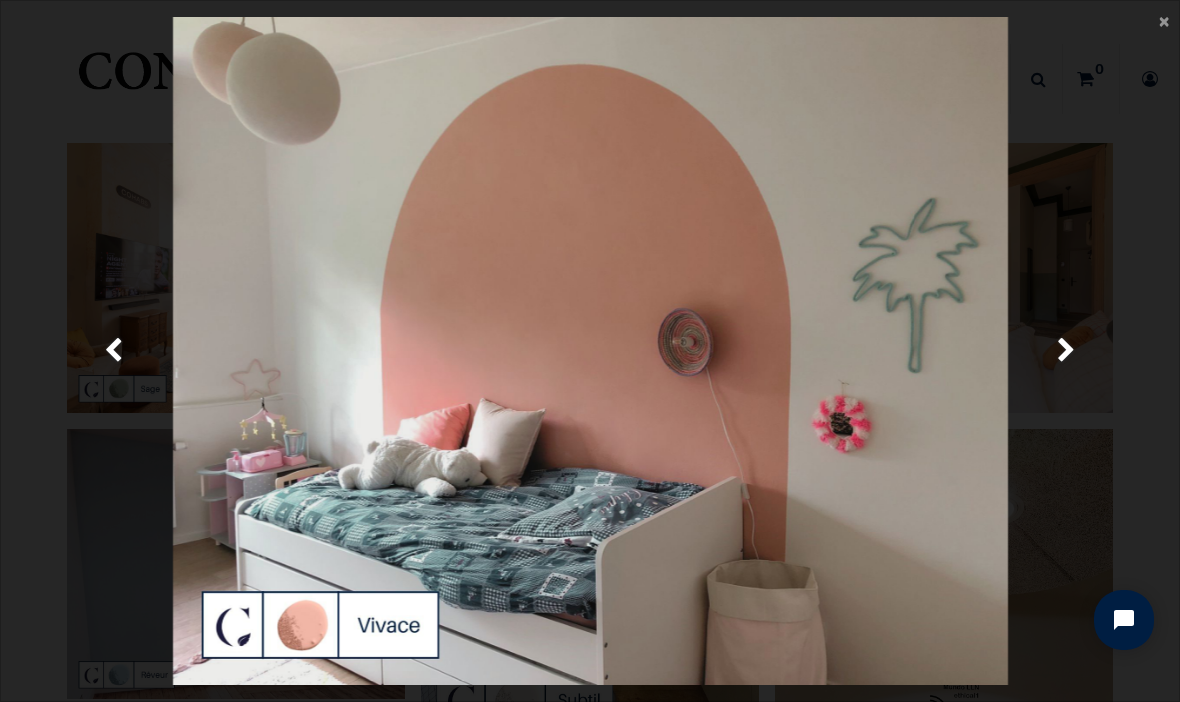 click at bounding box center [1066, 351] 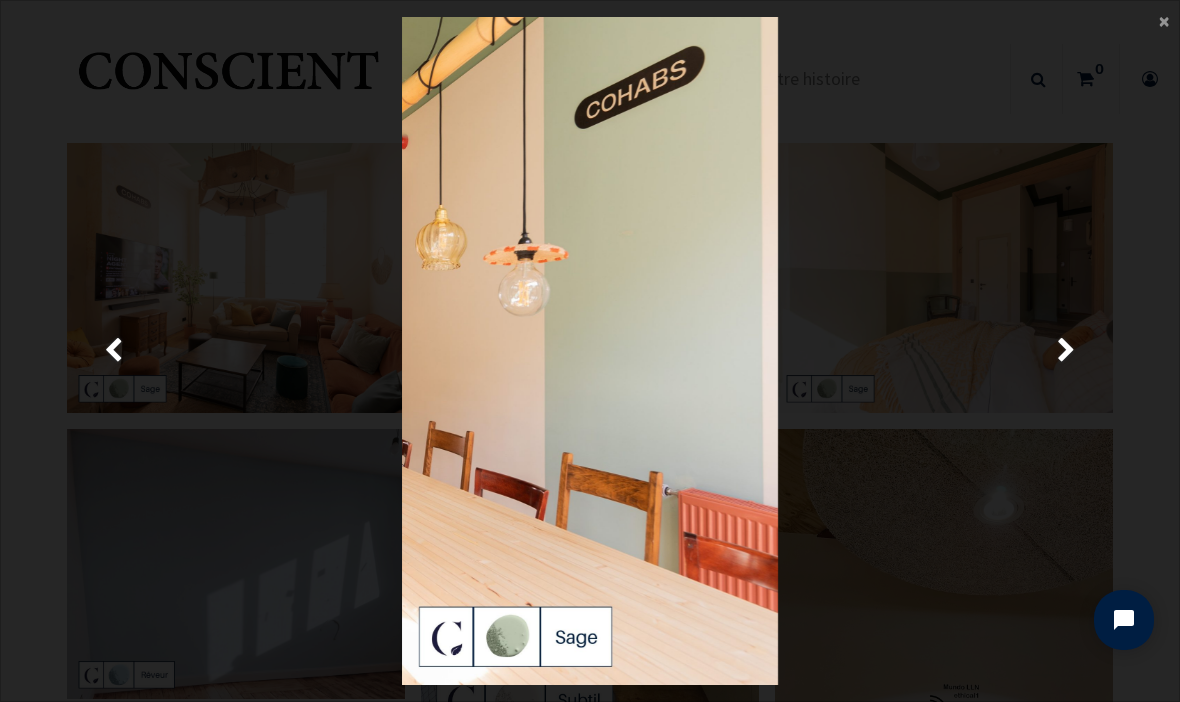 click on "Suivante" at bounding box center (1067, 351) 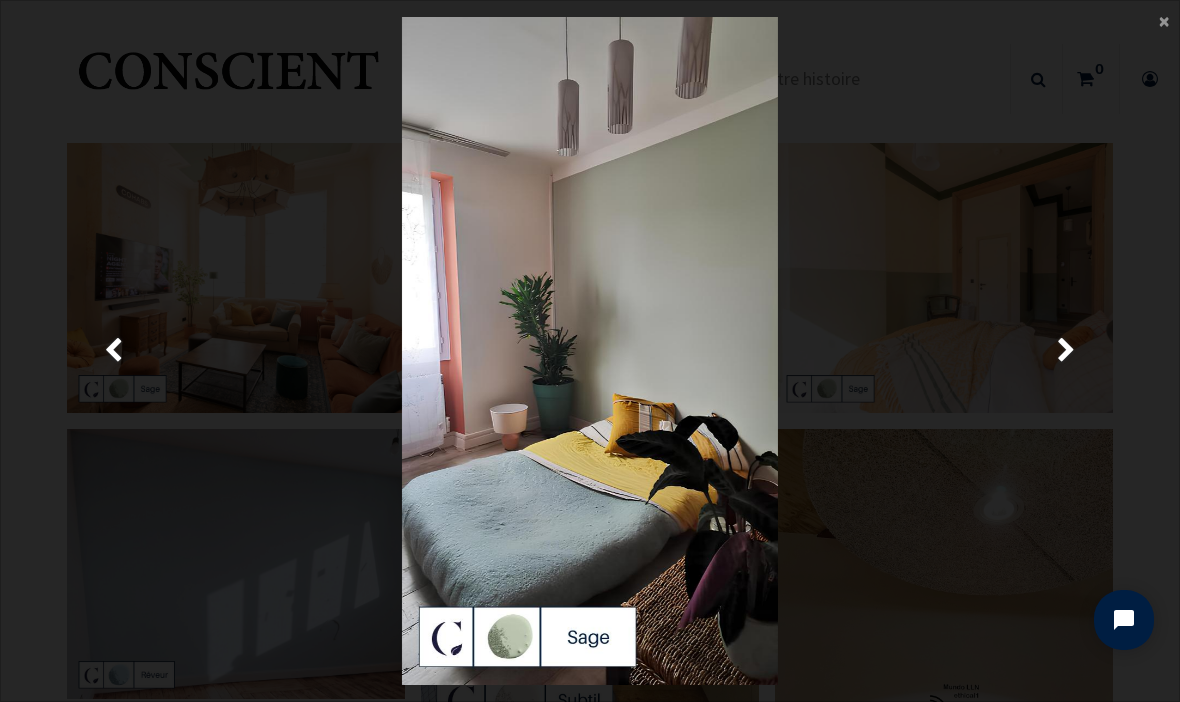 click on "Suivante" at bounding box center (1067, 351) 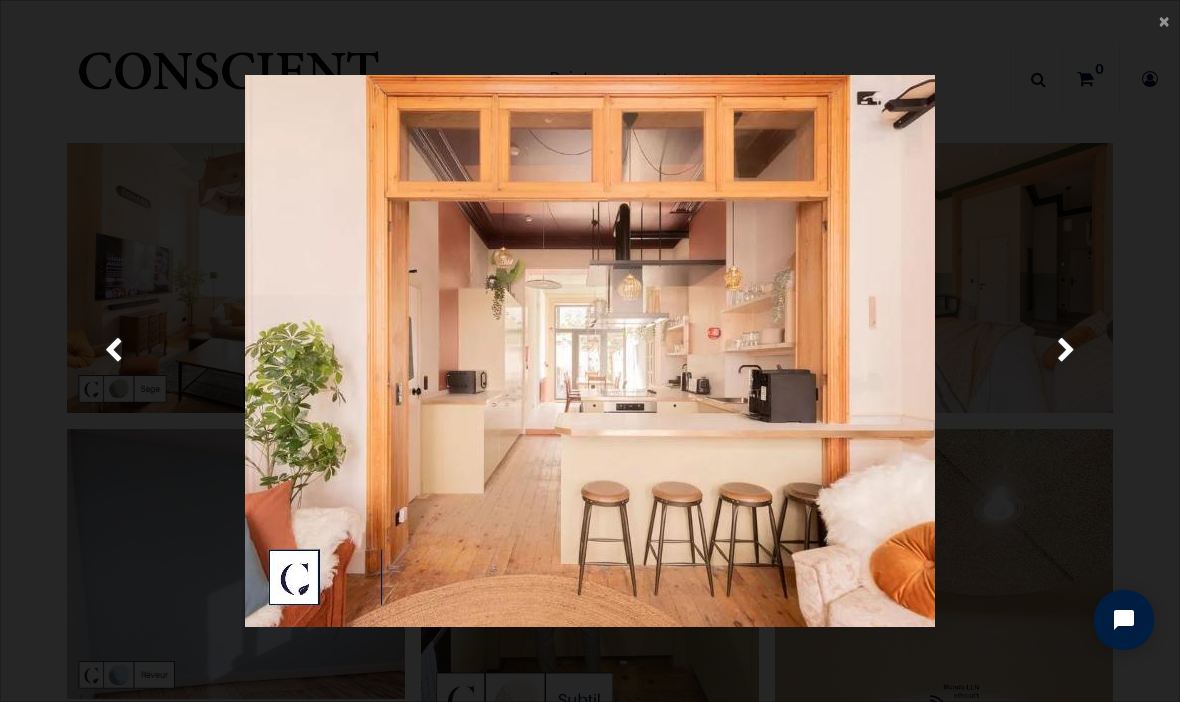 click at bounding box center (1066, 351) 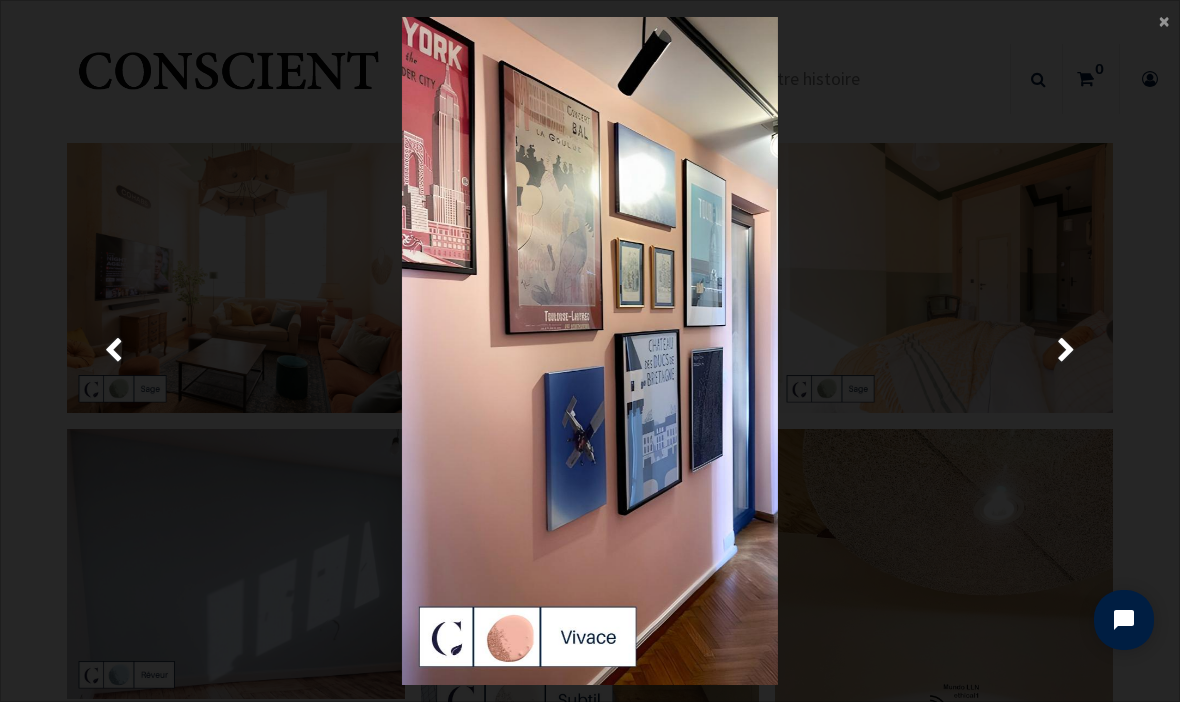 click at bounding box center (1066, 351) 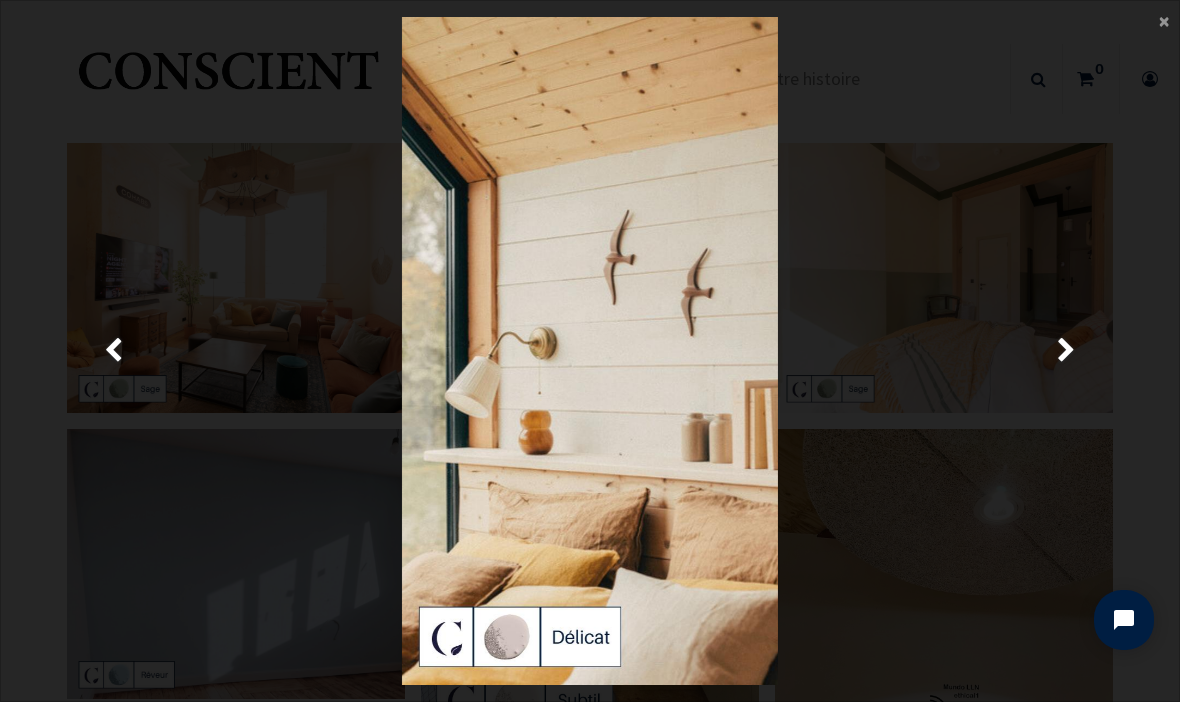 click on "Suivante" at bounding box center (1067, 351) 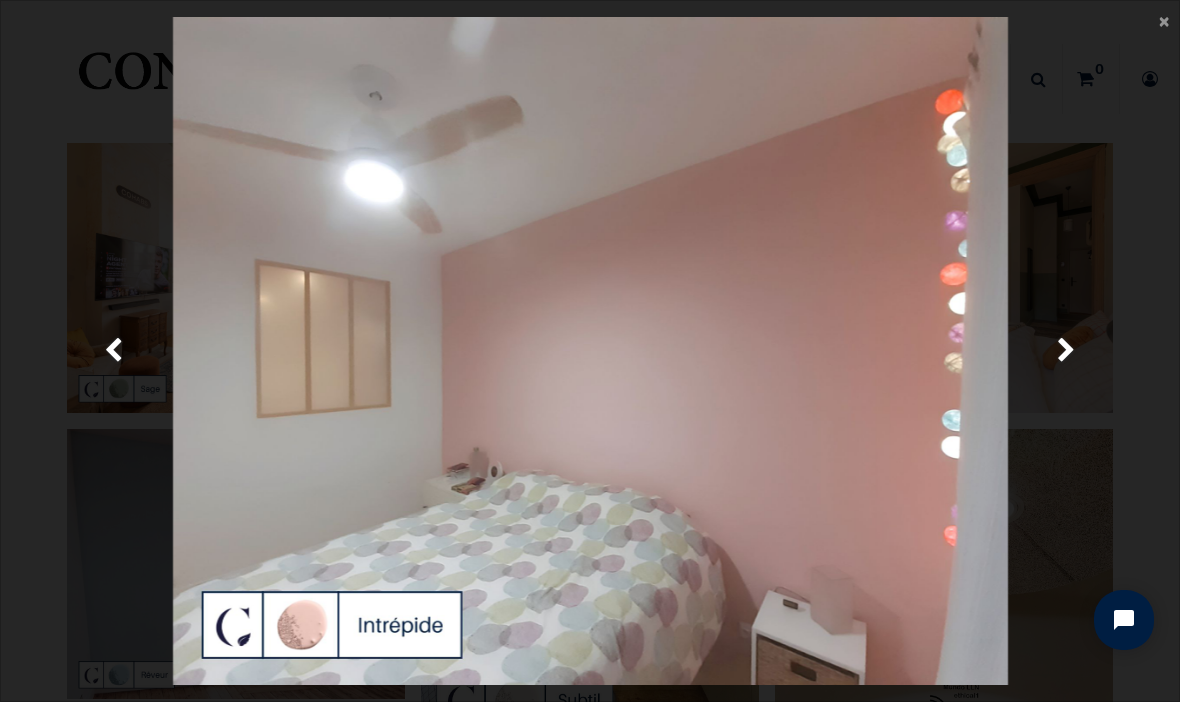 click at bounding box center (1066, 351) 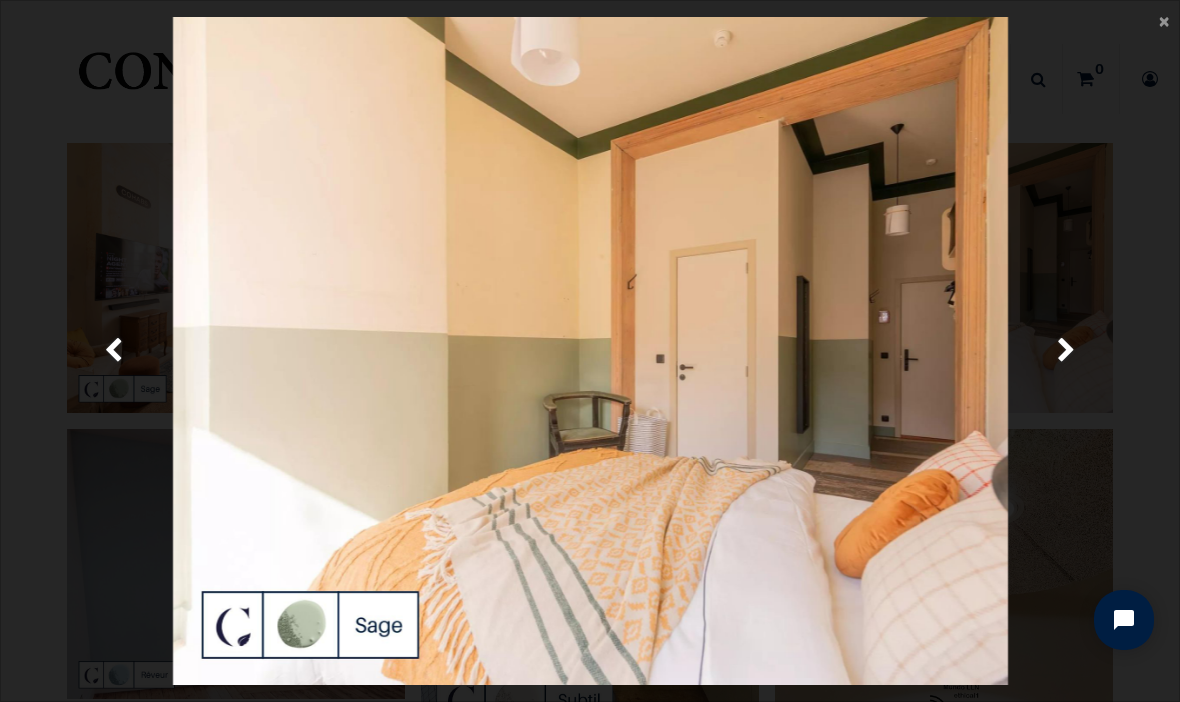 click on "Suivante" at bounding box center [1067, 351] 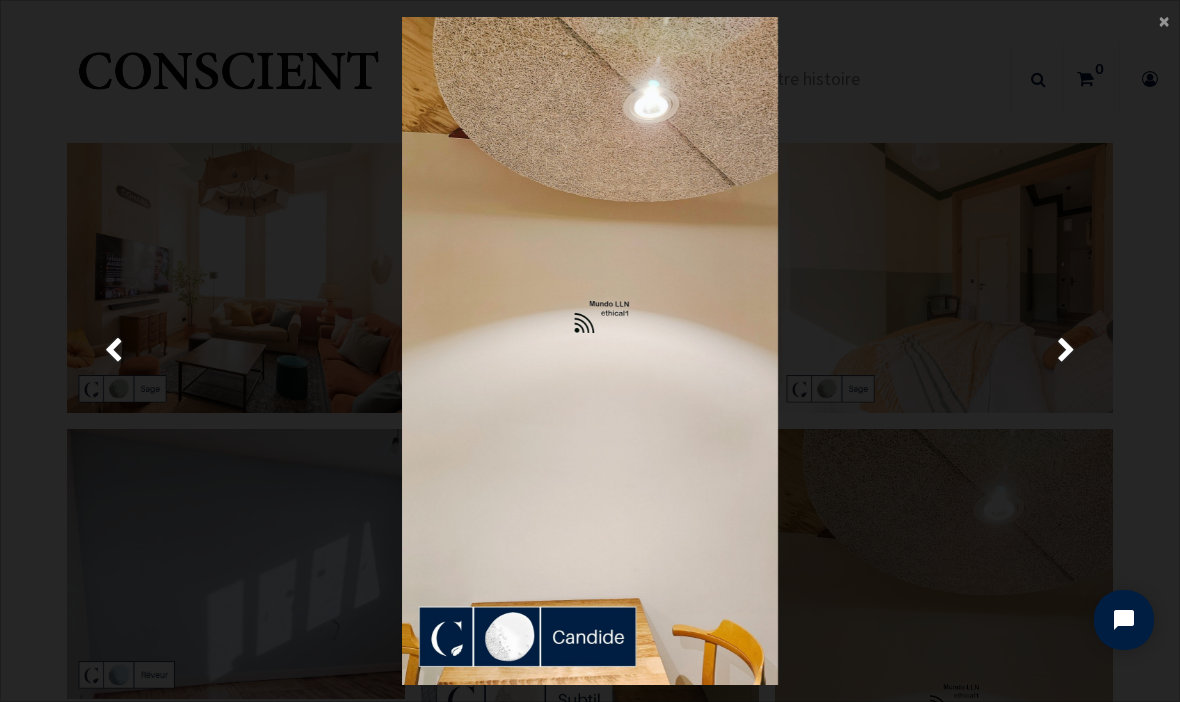 click at bounding box center [1066, 351] 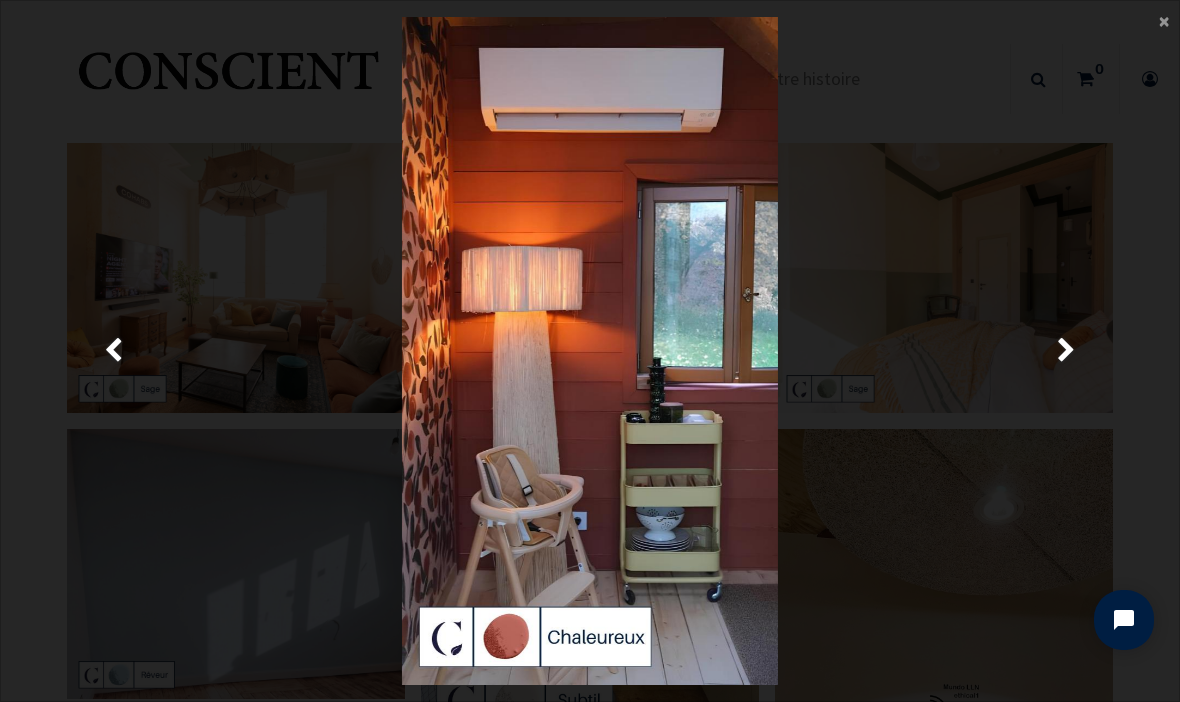 click on "Suivante" at bounding box center (1067, 351) 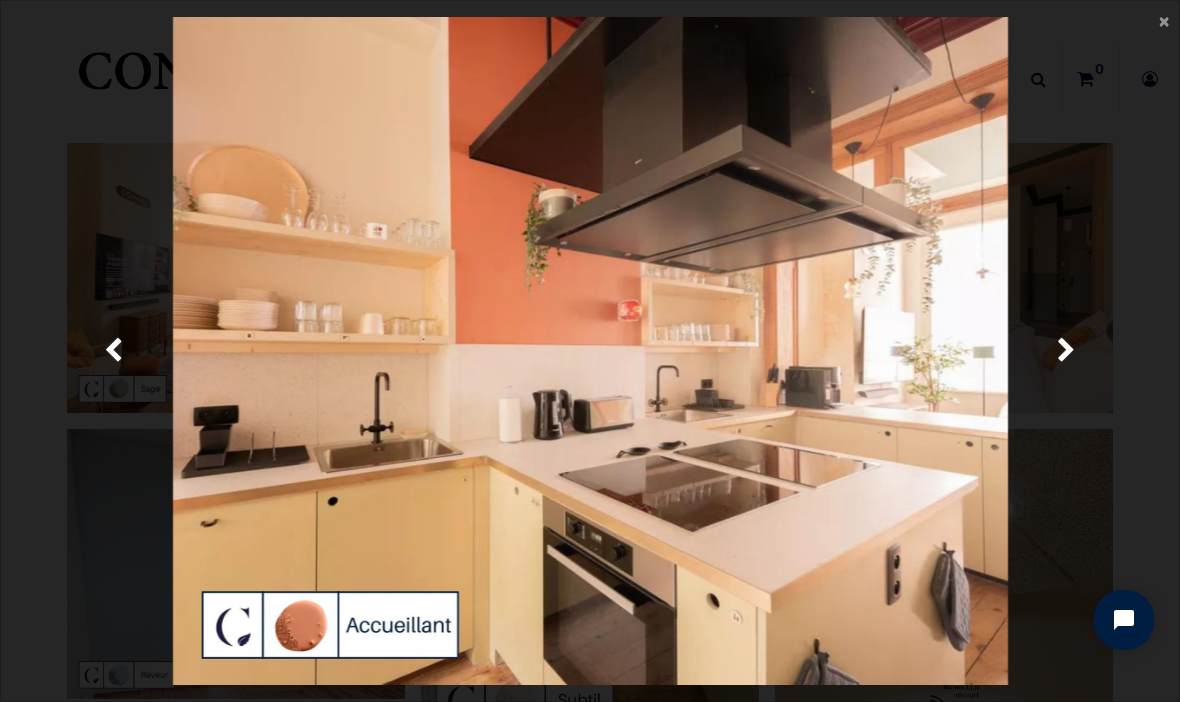 click at bounding box center [113, 351] 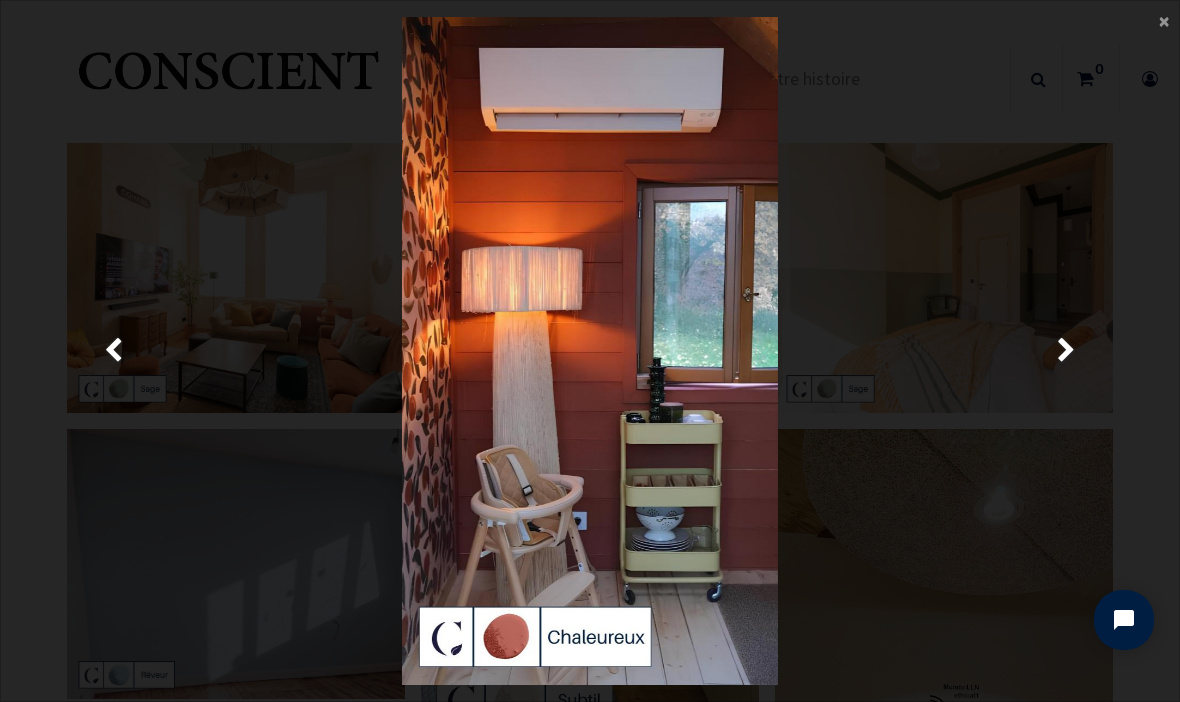 click at bounding box center [1066, 351] 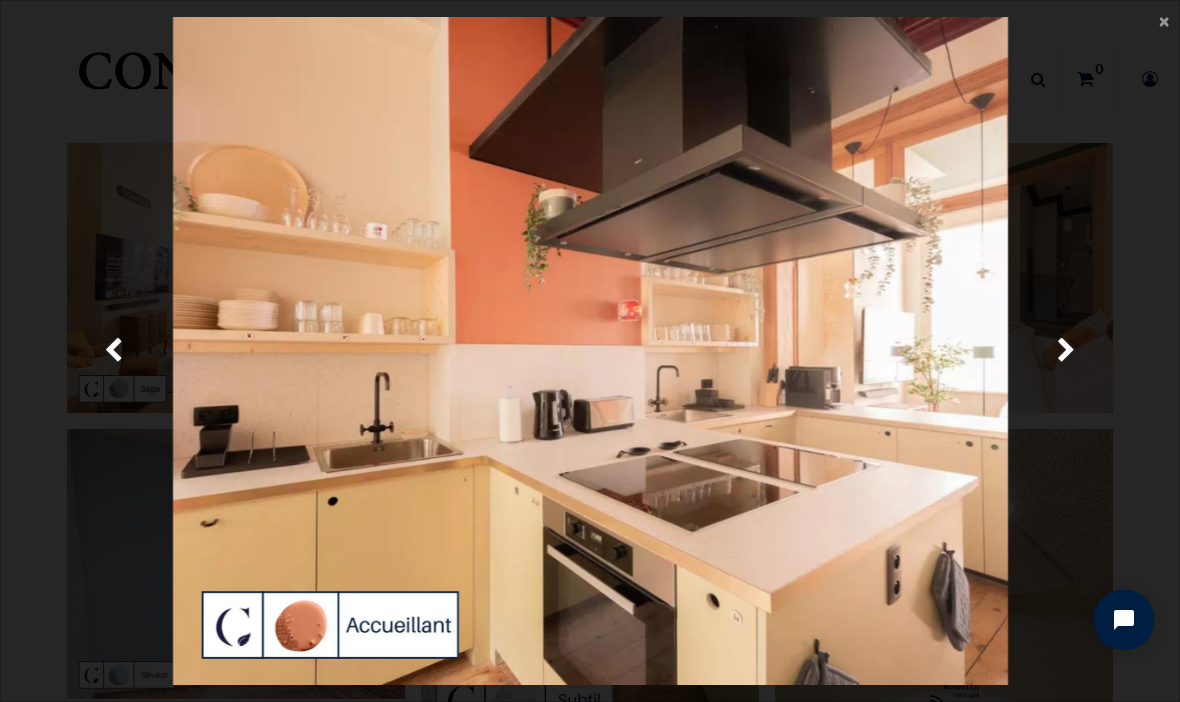 click on "Suivante" at bounding box center [1067, 351] 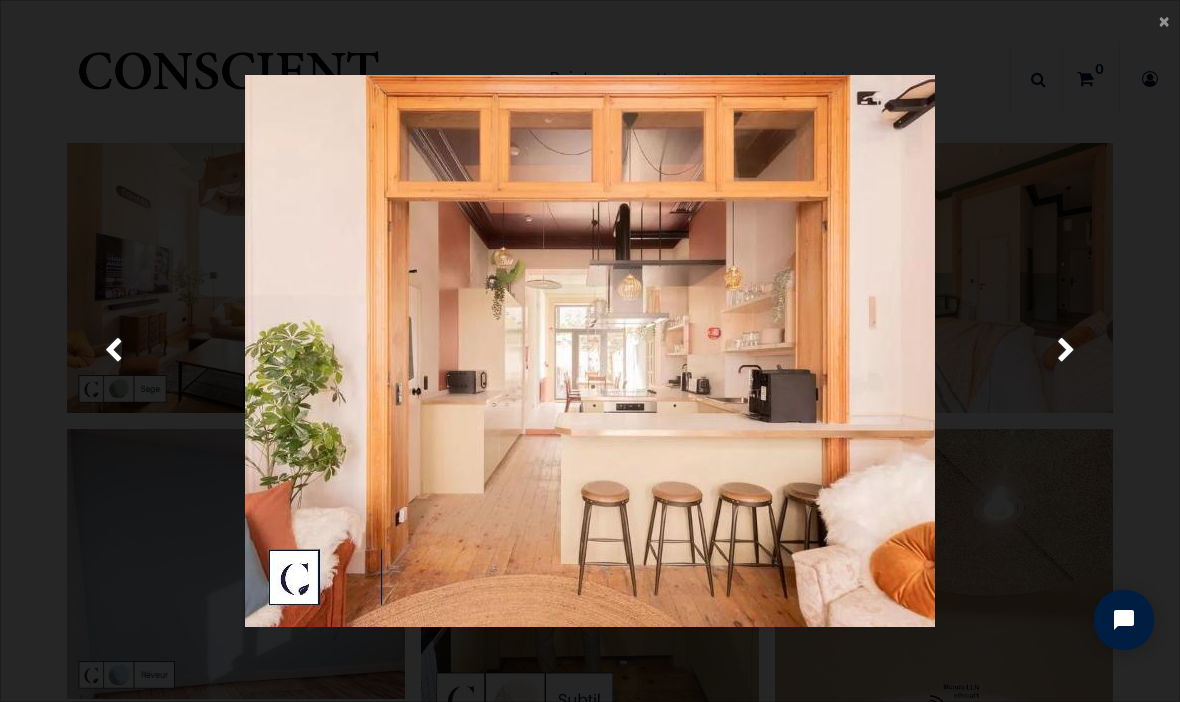 click at bounding box center [1066, 351] 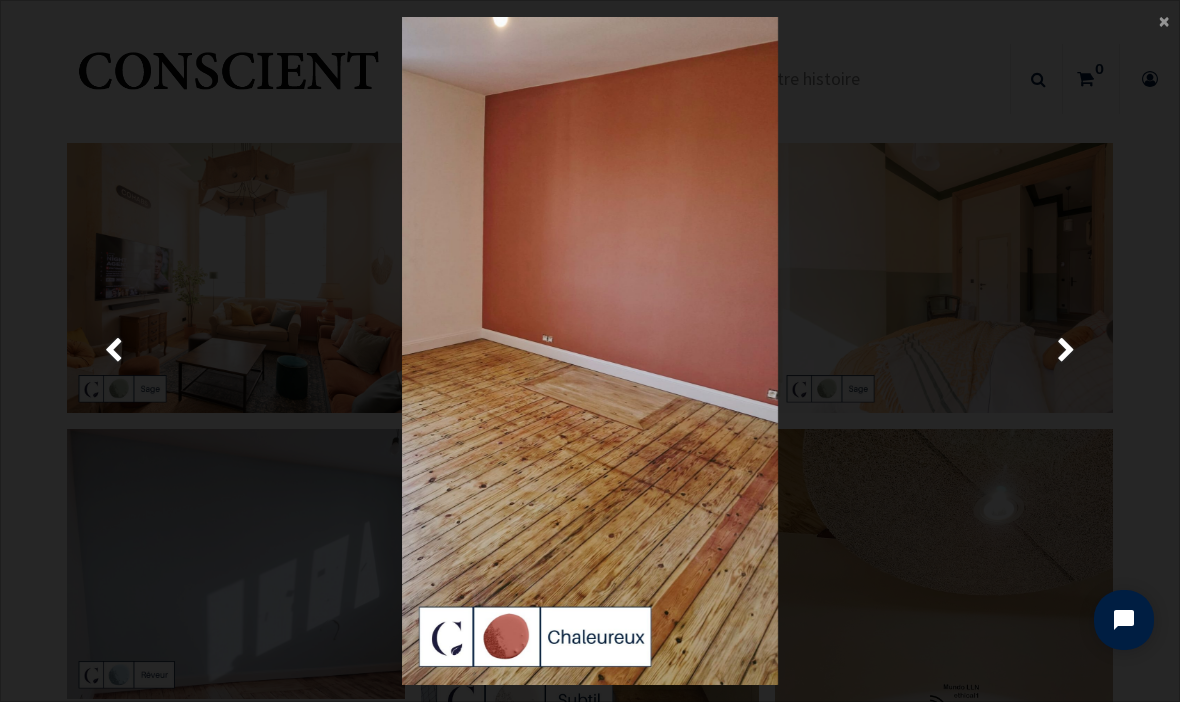click at bounding box center [1066, 351] 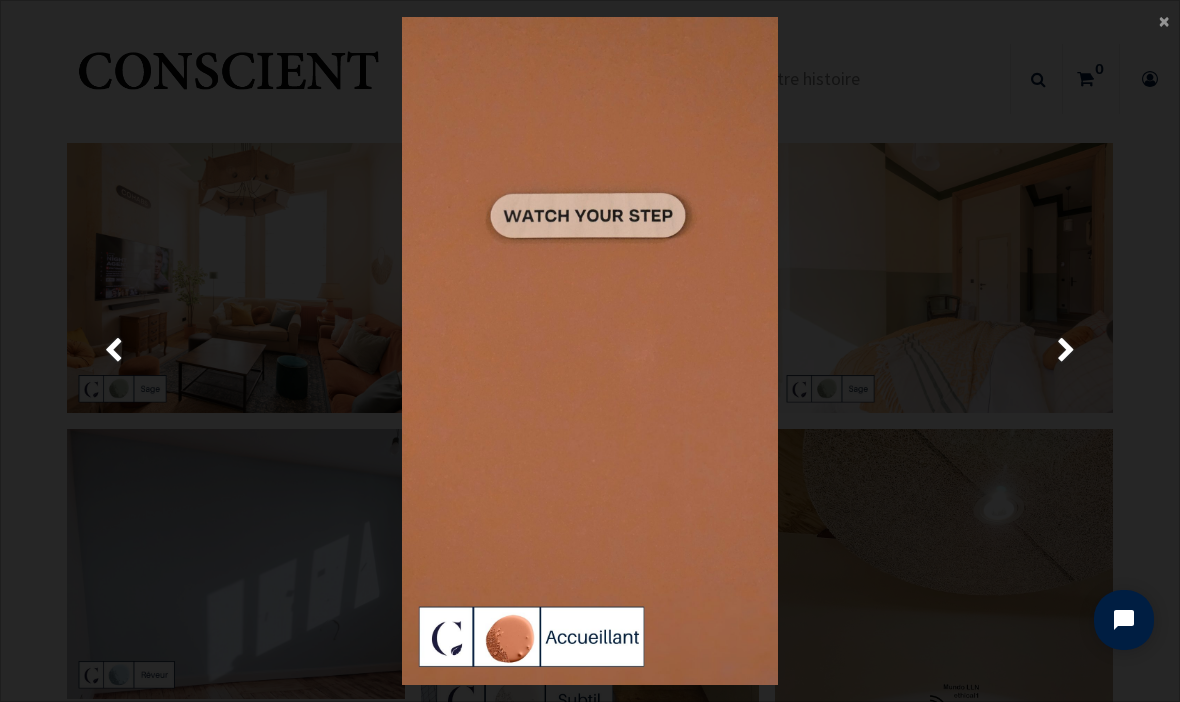 click at bounding box center (1066, 351) 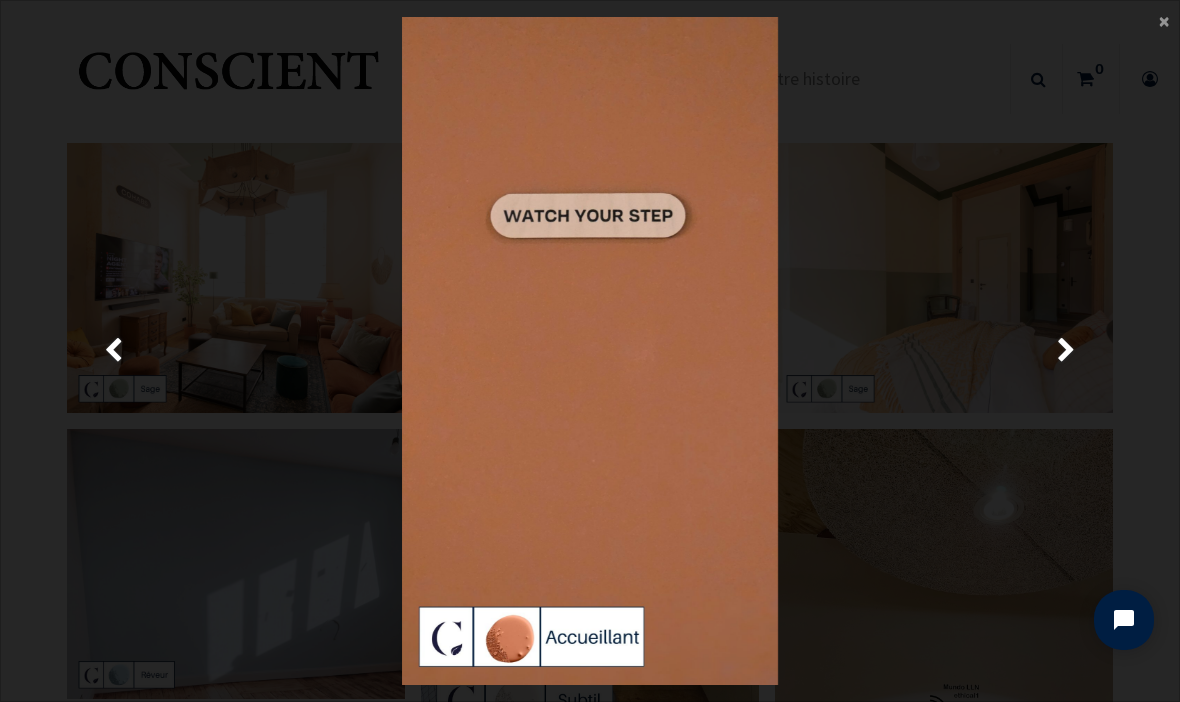 click at bounding box center [1066, 351] 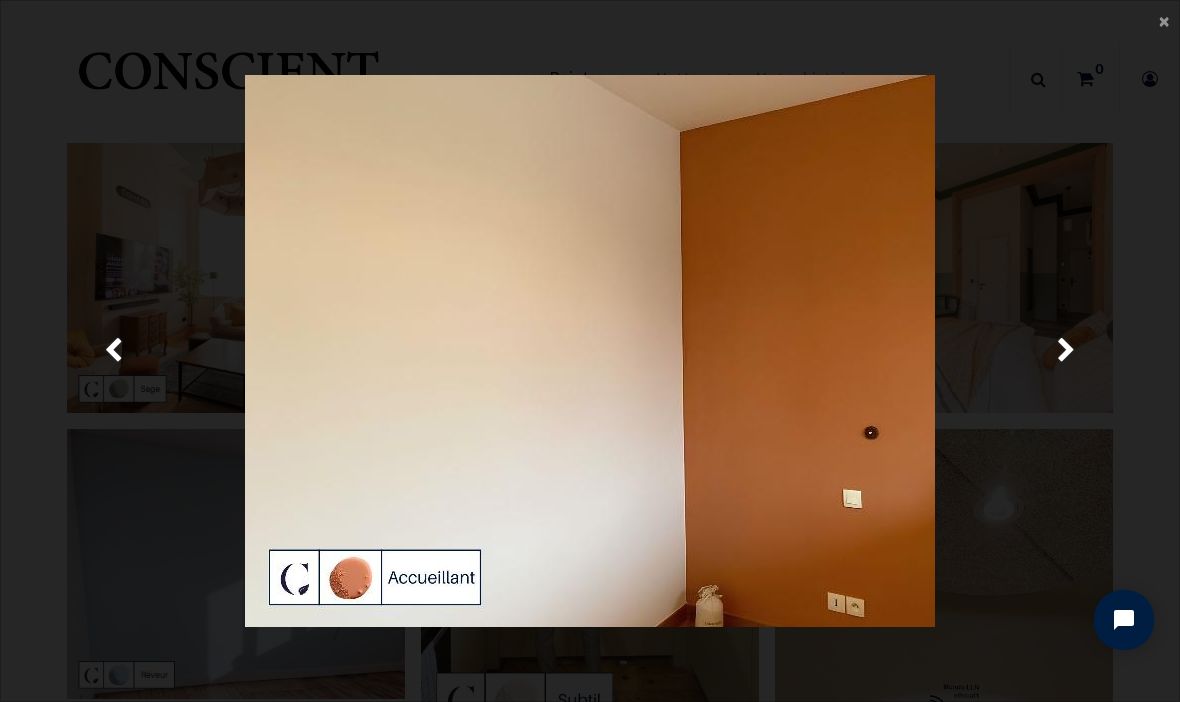 click at bounding box center (1066, 351) 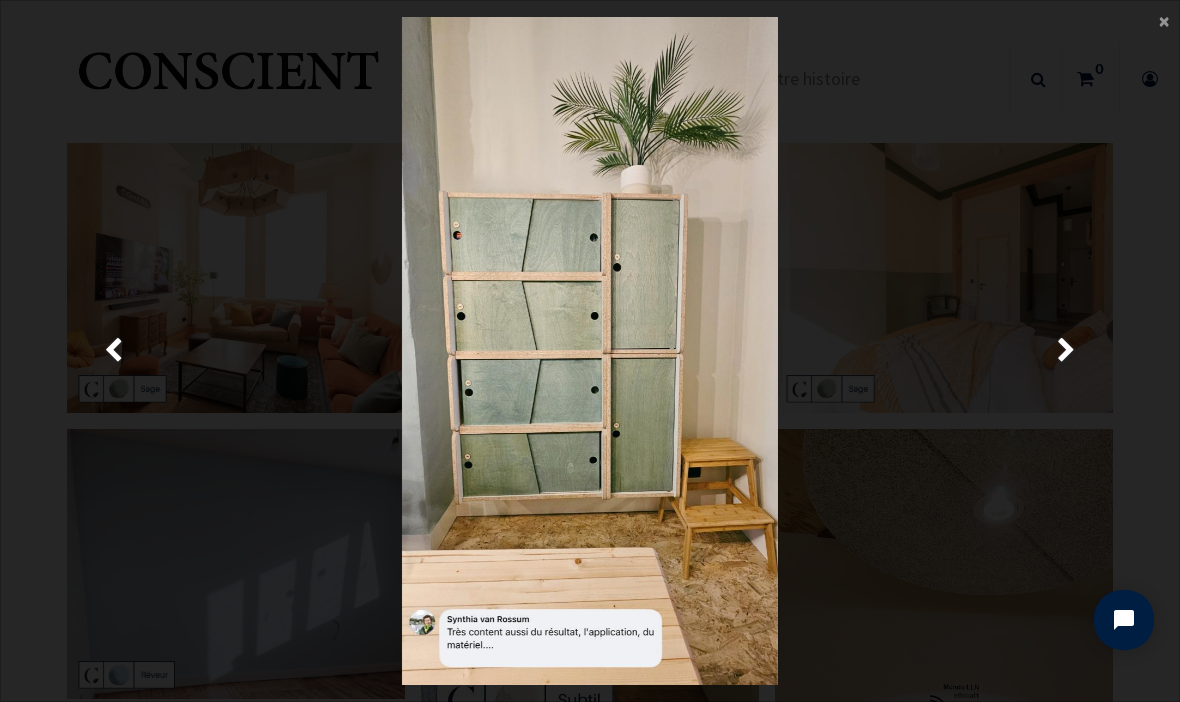 click at bounding box center (1066, 351) 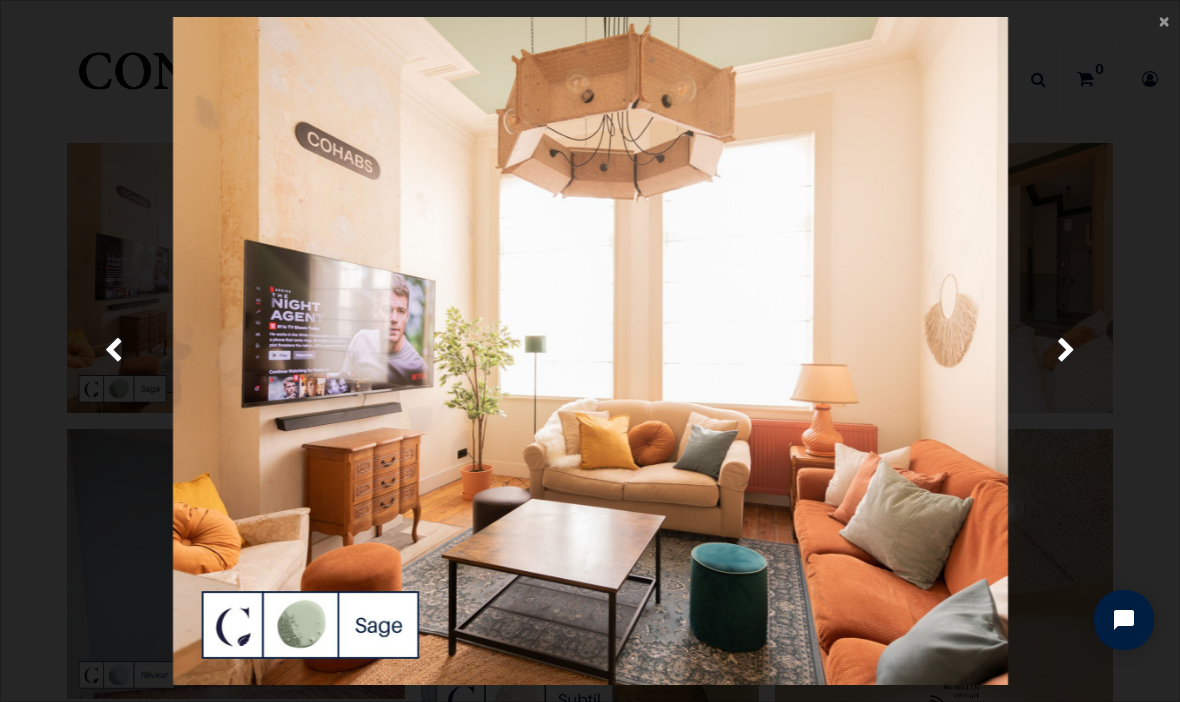 click on "Suivante" at bounding box center (1067, 351) 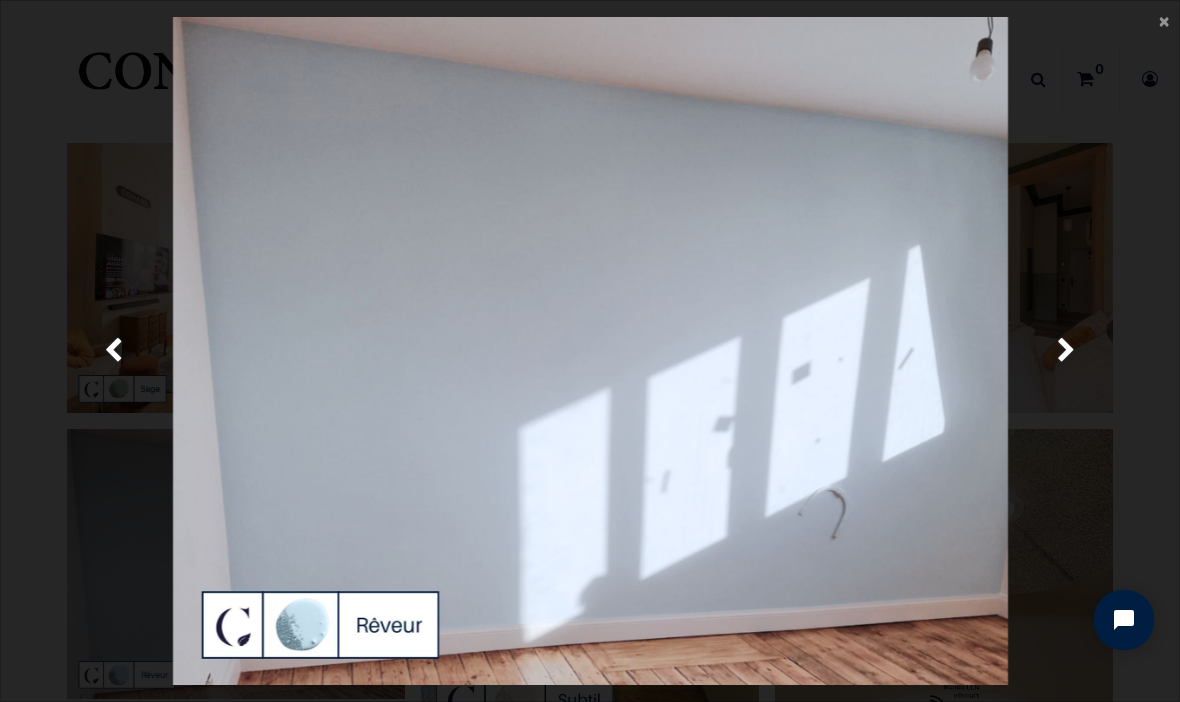 click at bounding box center [1066, 351] 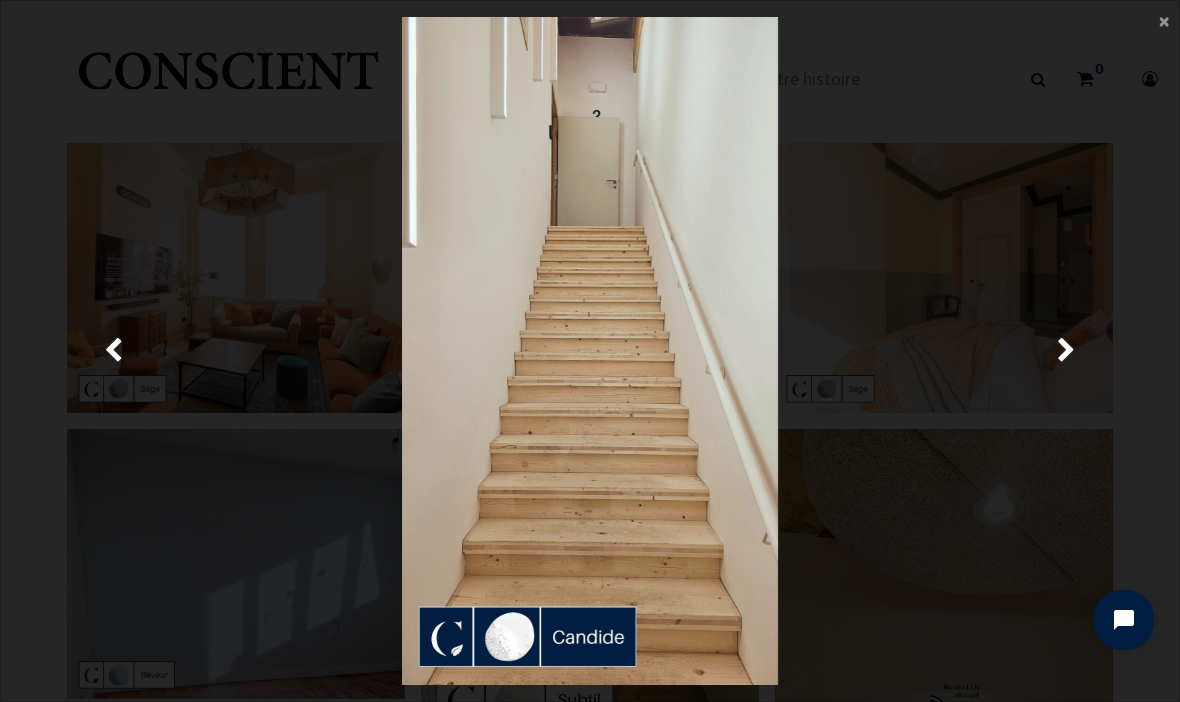 click at bounding box center [1066, 351] 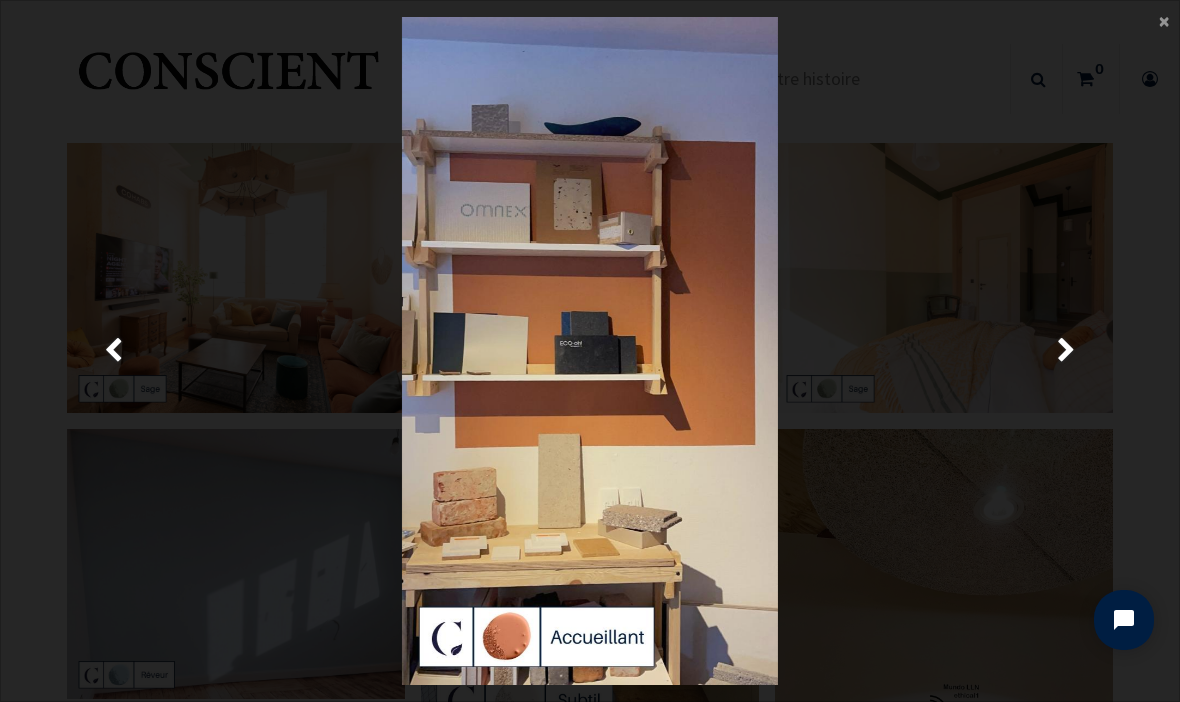 click at bounding box center [1066, 351] 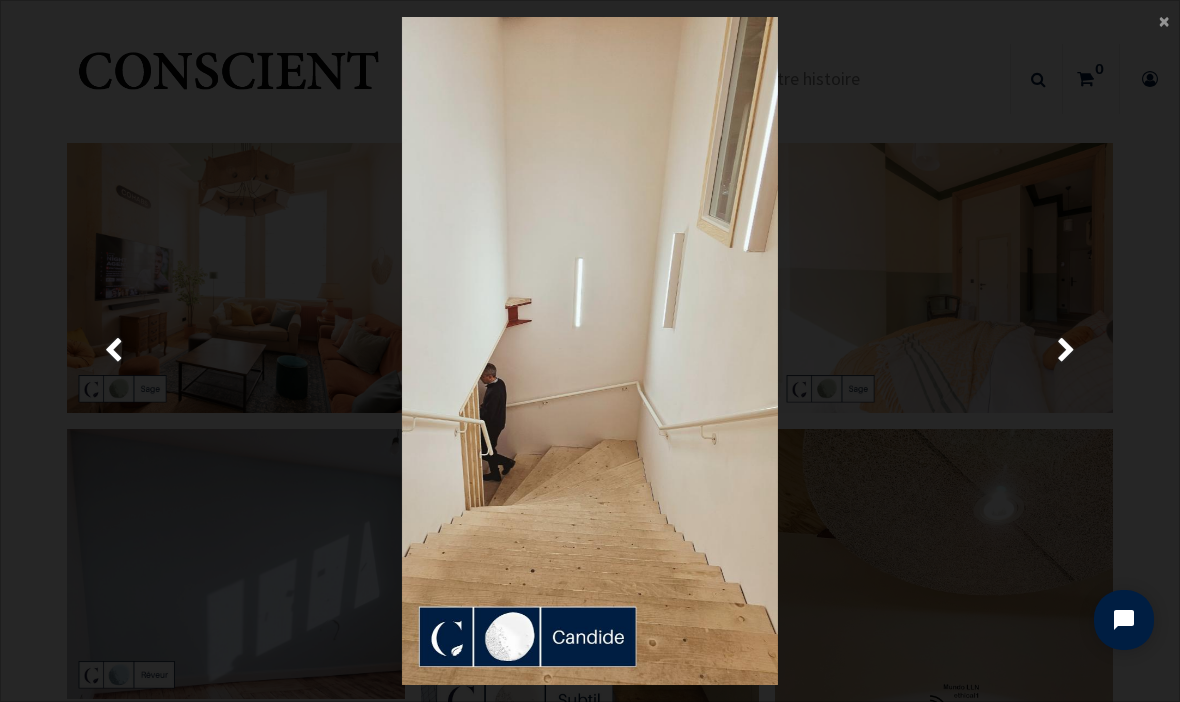 click at bounding box center (1066, 351) 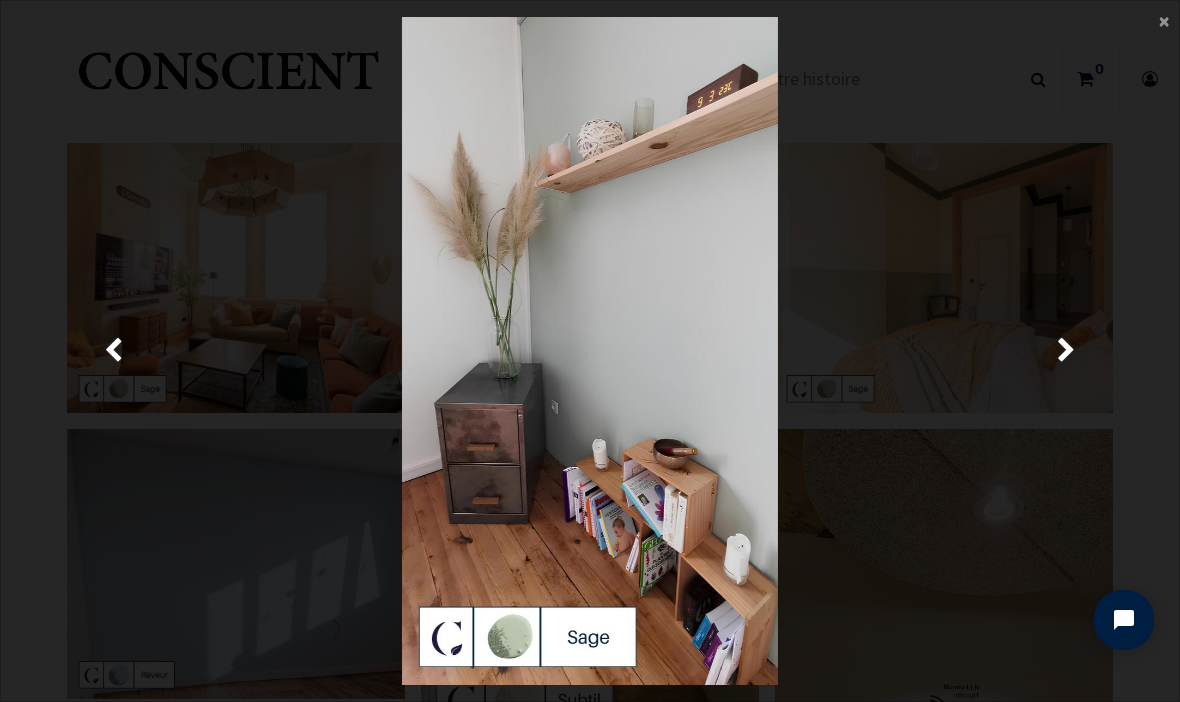 click on "Suivante" at bounding box center (1067, 351) 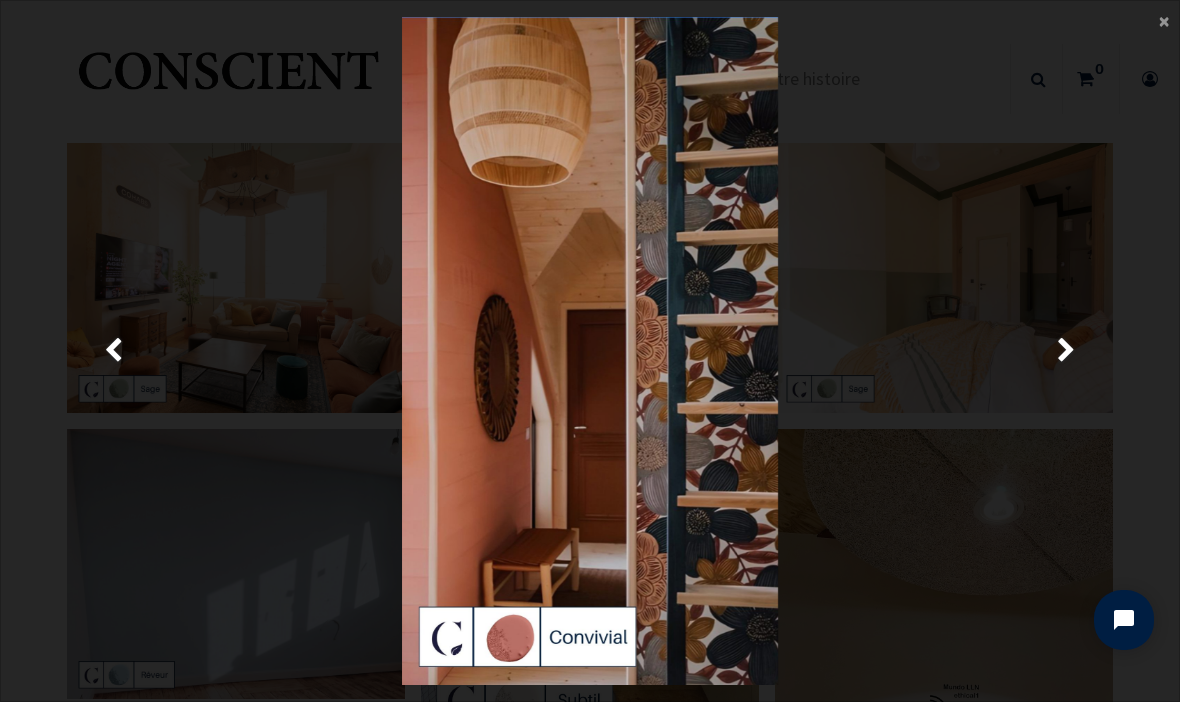 click on "Suivante" at bounding box center [1067, 351] 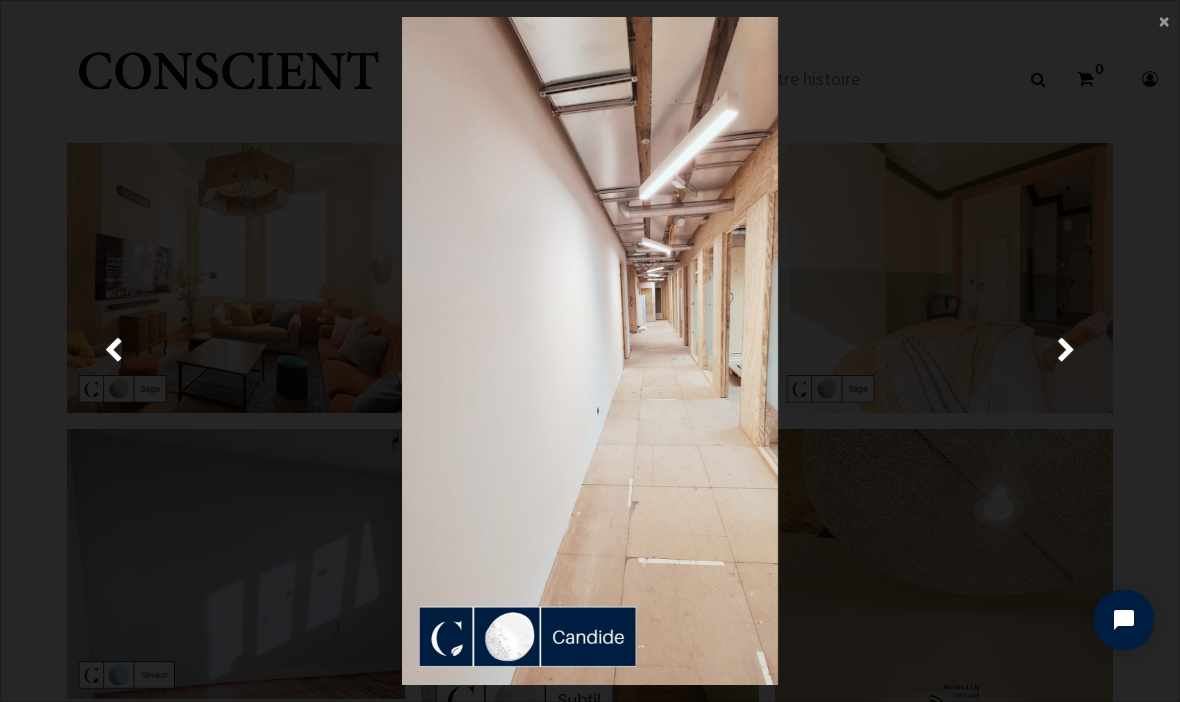 click on "Suivante" at bounding box center [1067, 351] 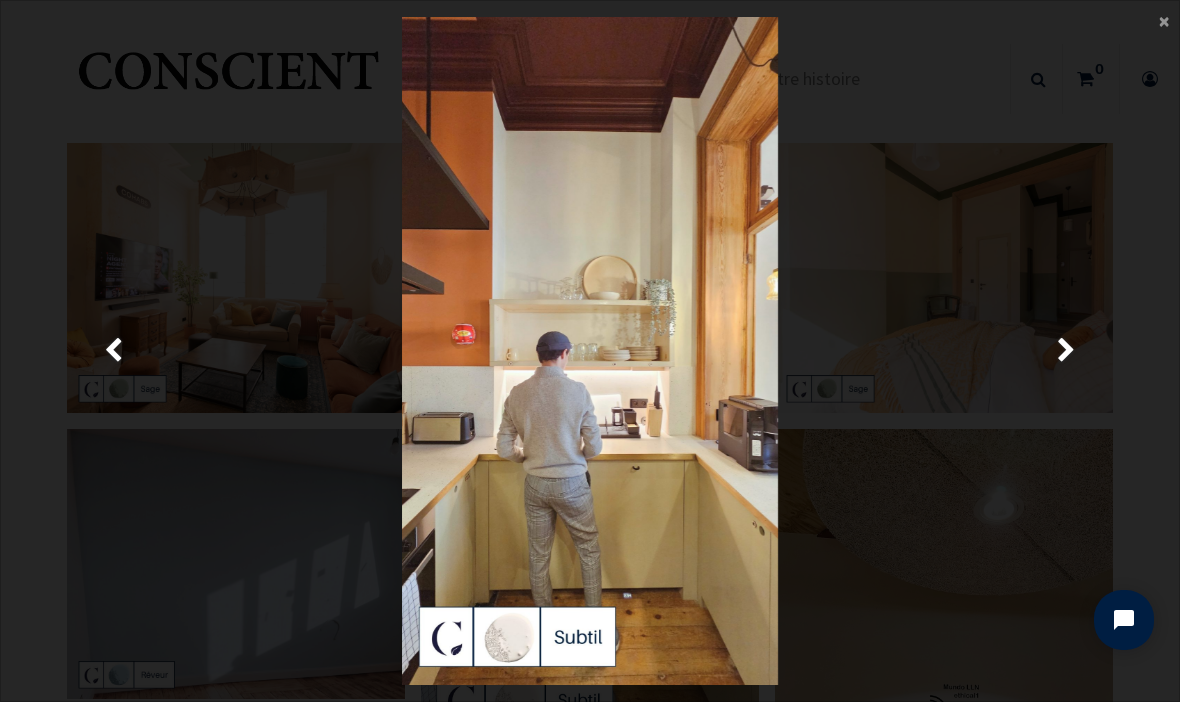 click on "×" at bounding box center (1164, 20) 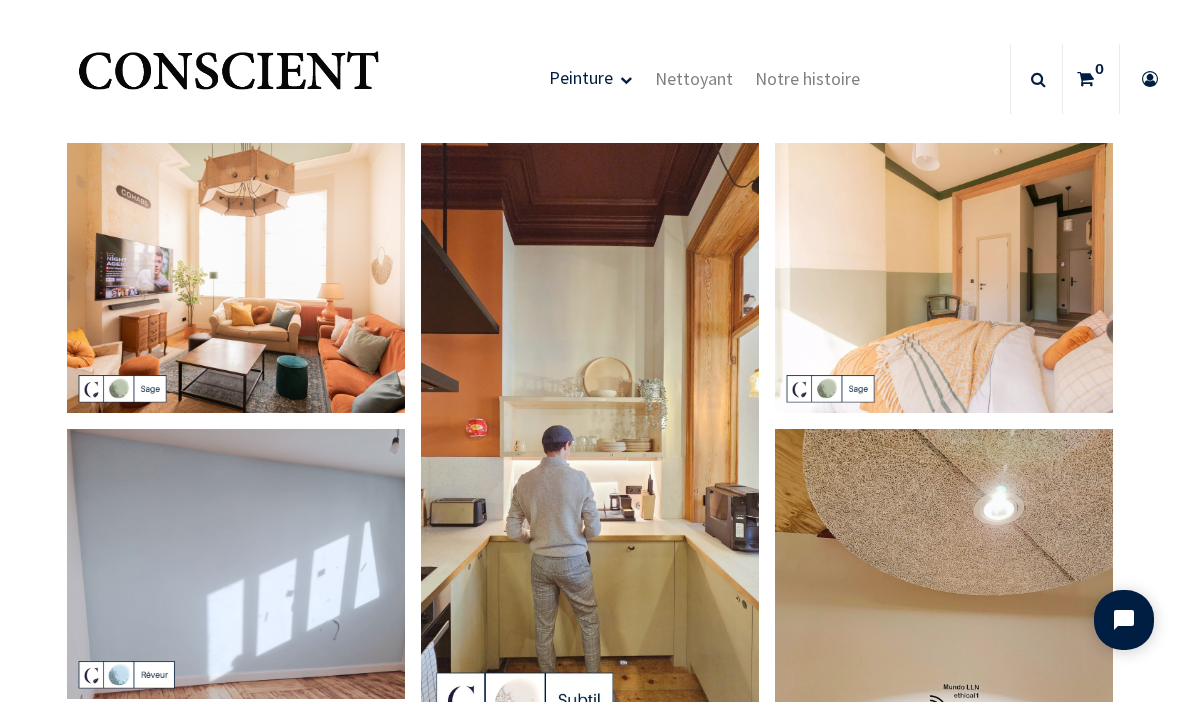 scroll, scrollTop: 0, scrollLeft: 0, axis: both 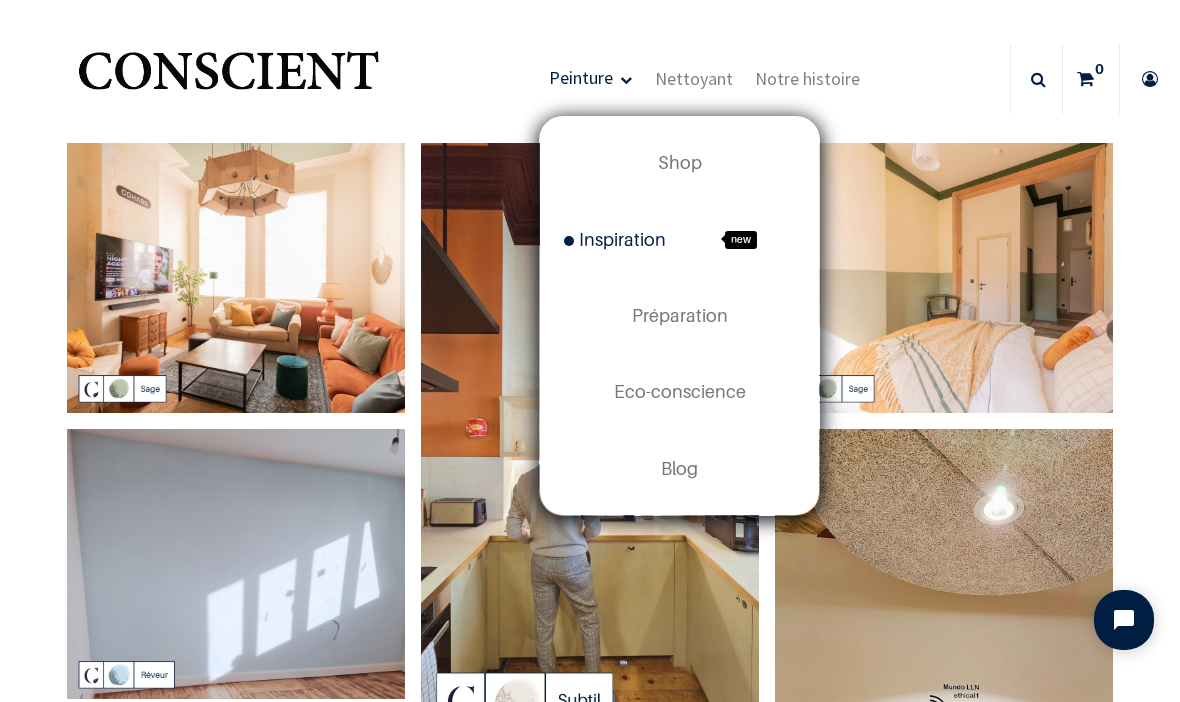 click on "Préparation" at bounding box center (680, 315) 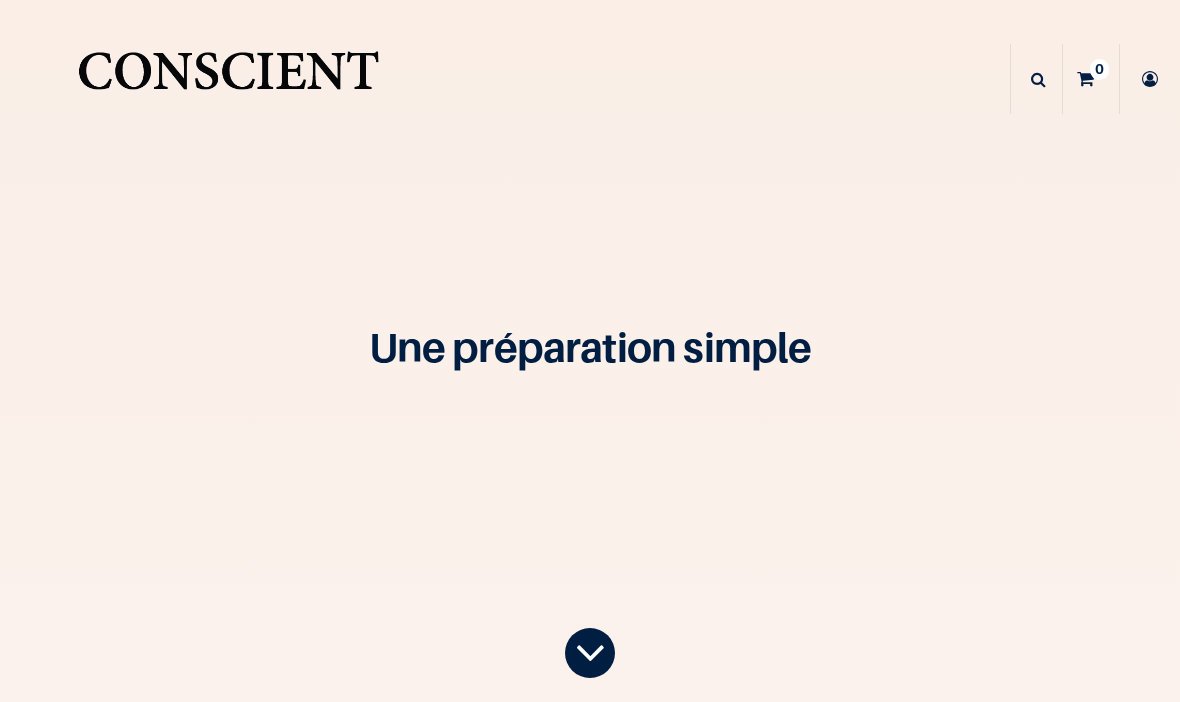 scroll, scrollTop: 0, scrollLeft: 0, axis: both 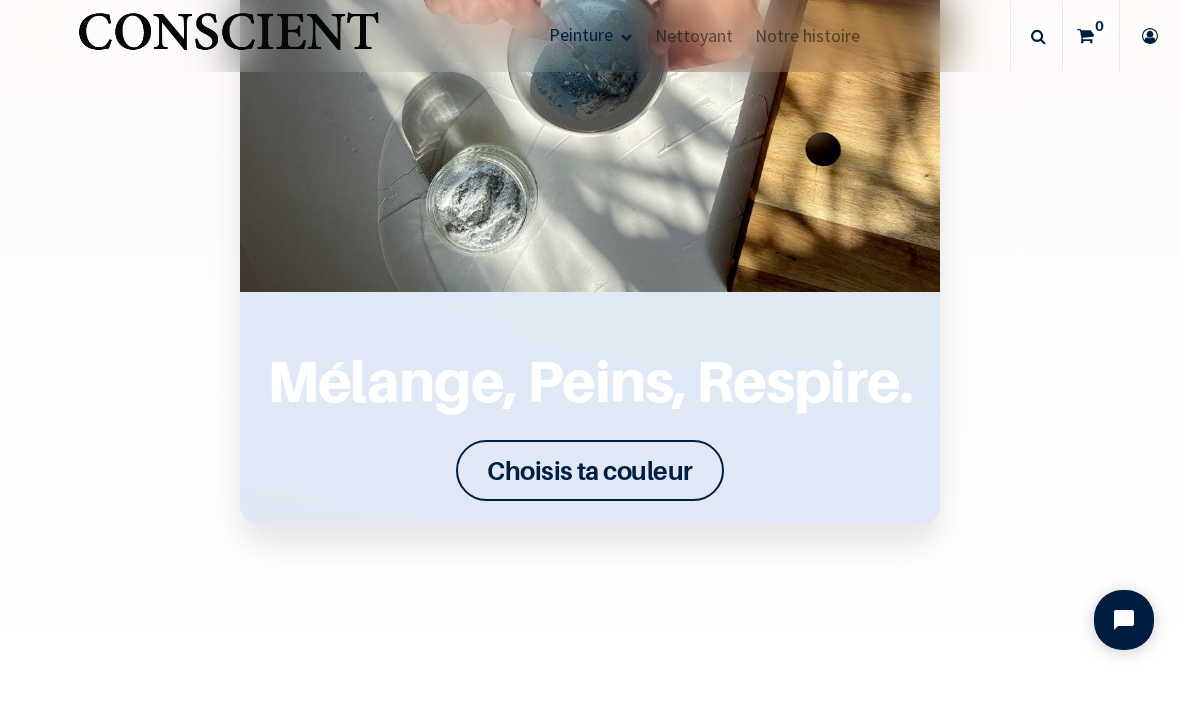 click on "Choisis ta couleur" at bounding box center (590, 470) 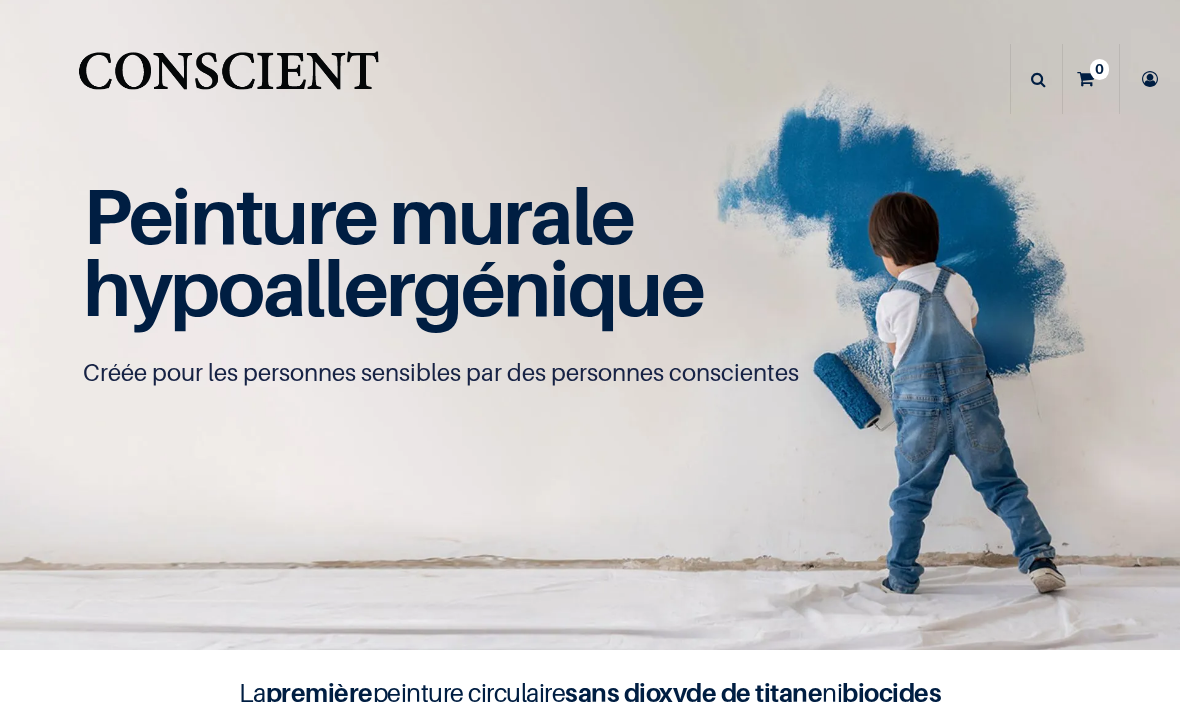 scroll, scrollTop: 0, scrollLeft: 0, axis: both 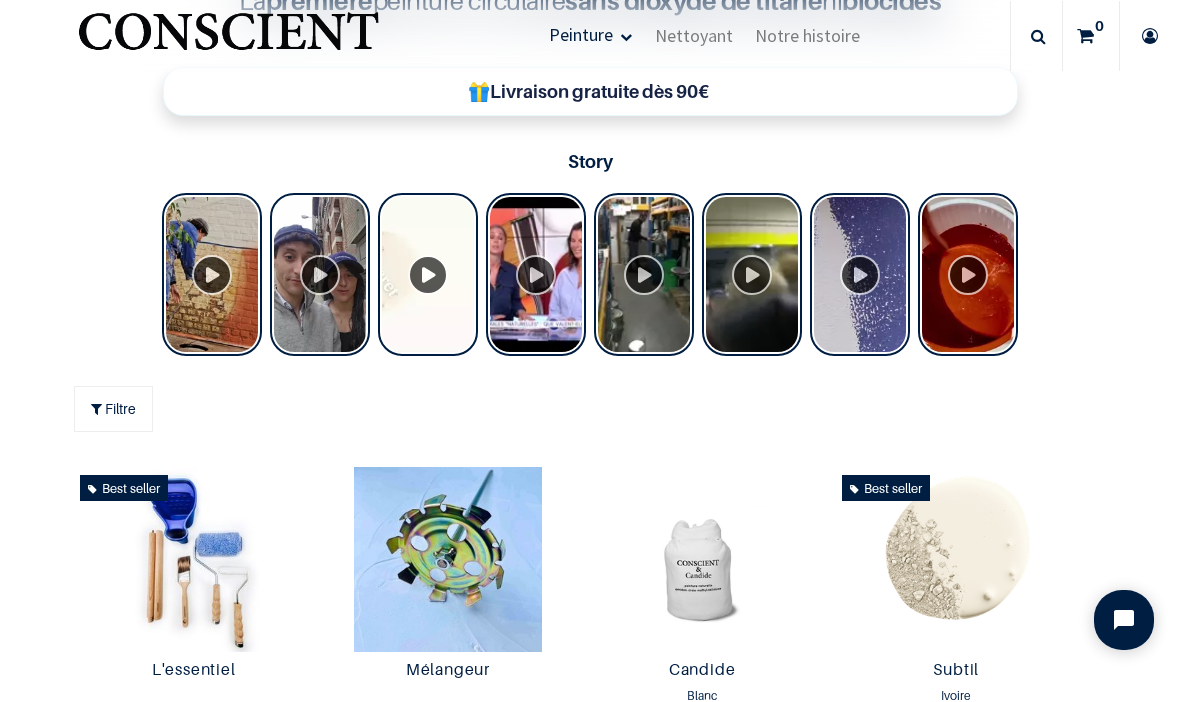 click at bounding box center (428, 274) 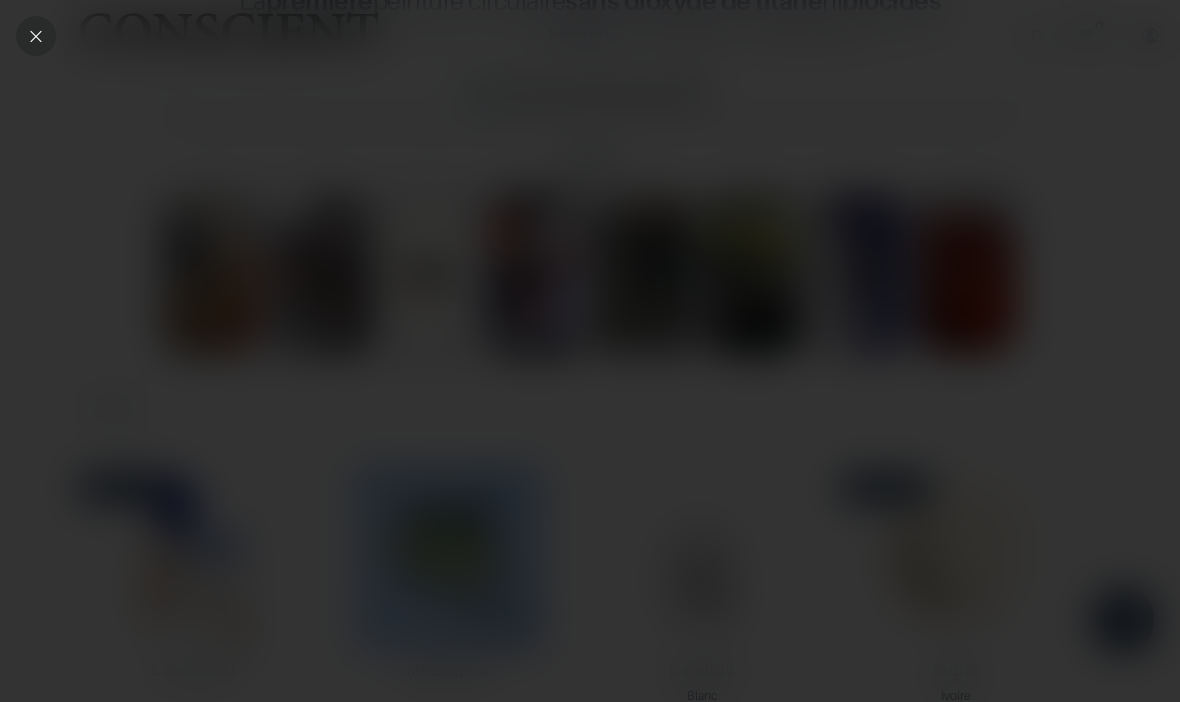 click at bounding box center [36, 36] 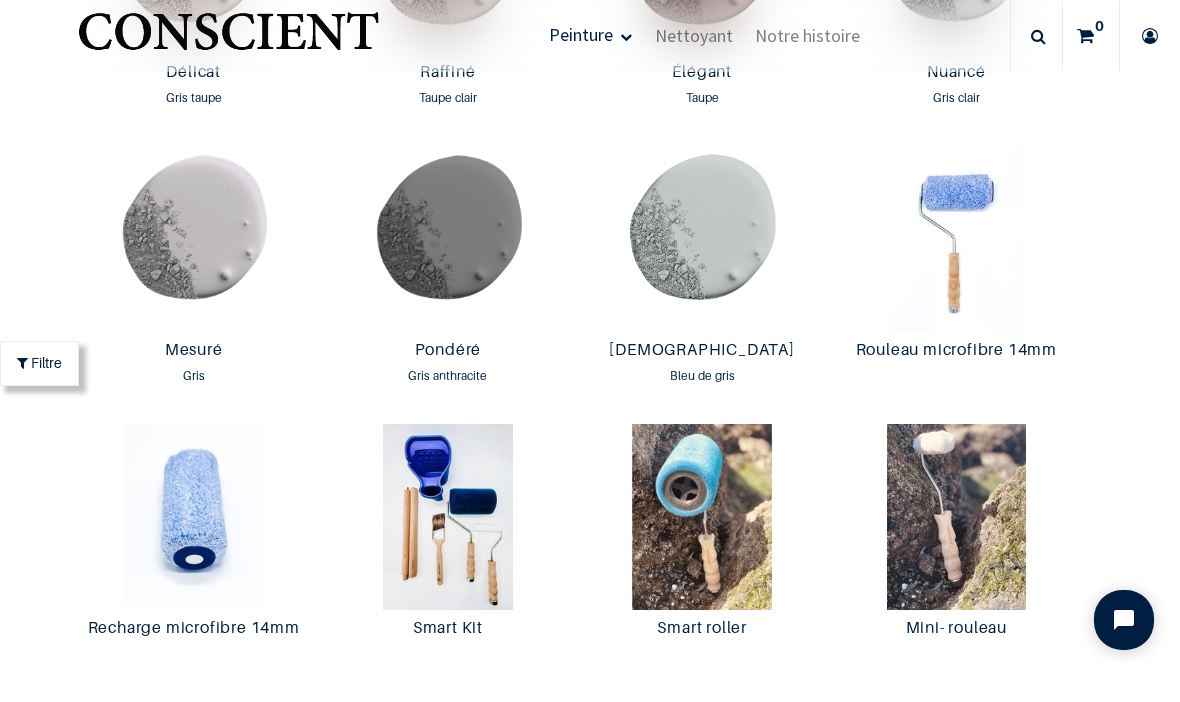 scroll, scrollTop: 2899, scrollLeft: 0, axis: vertical 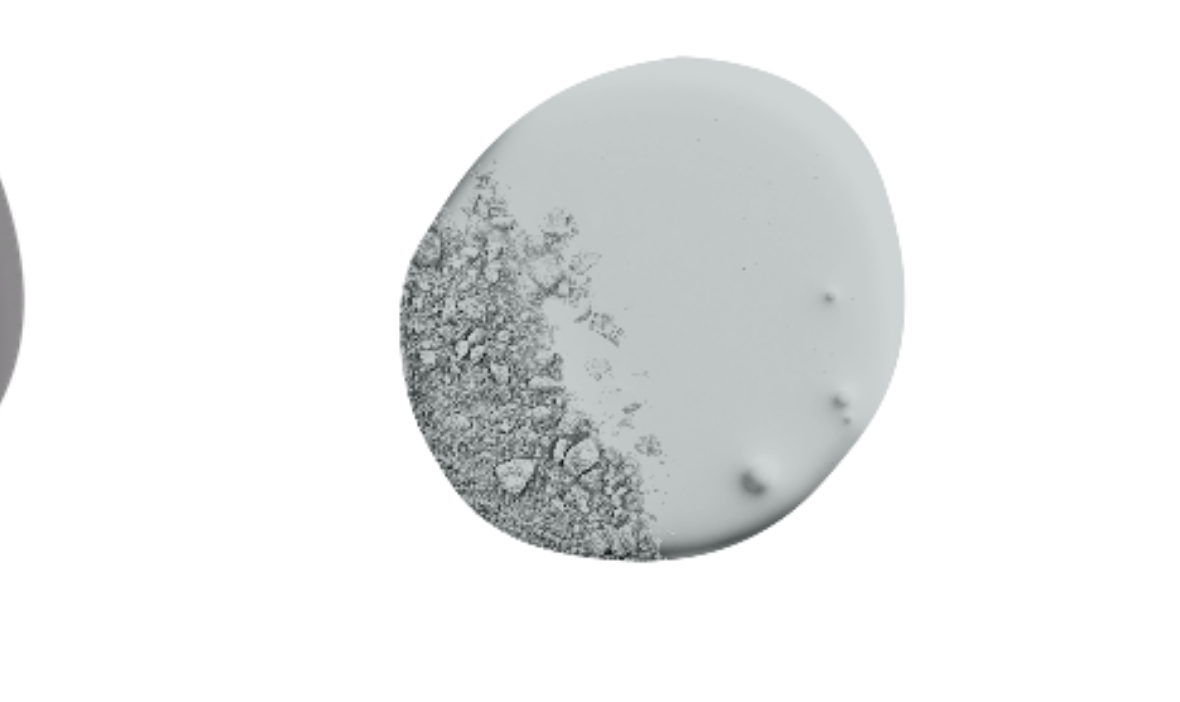 click at bounding box center (790, 193) 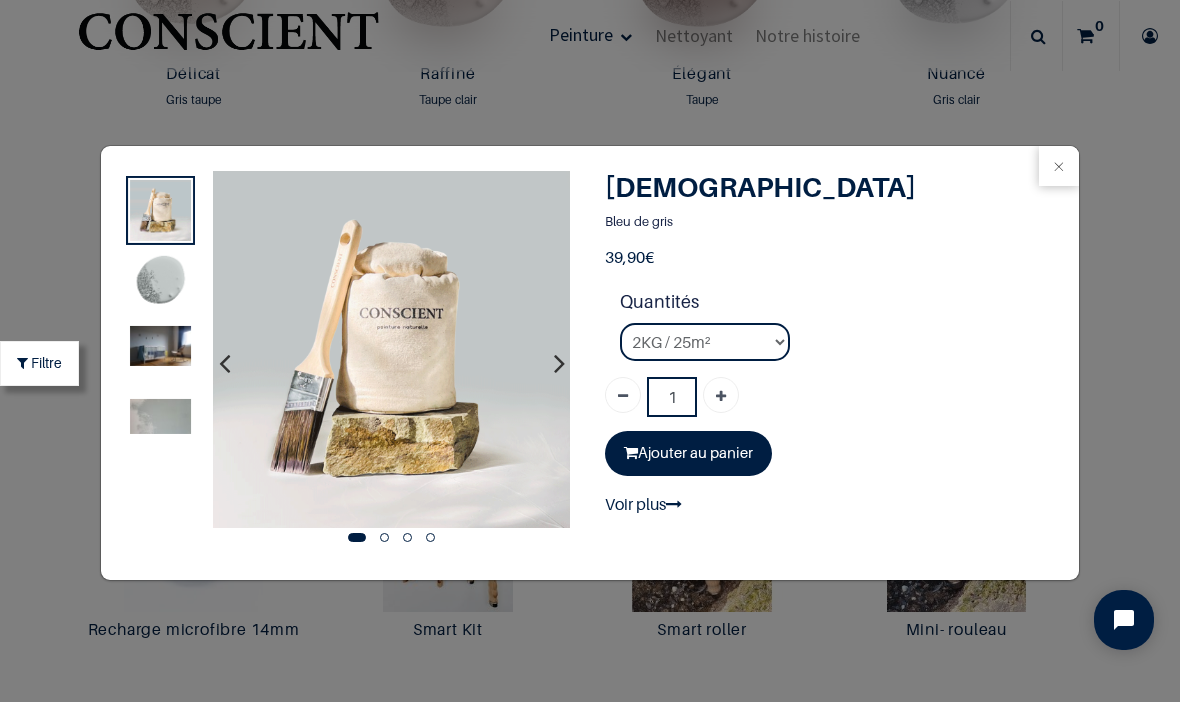 click at bounding box center [1059, 166] 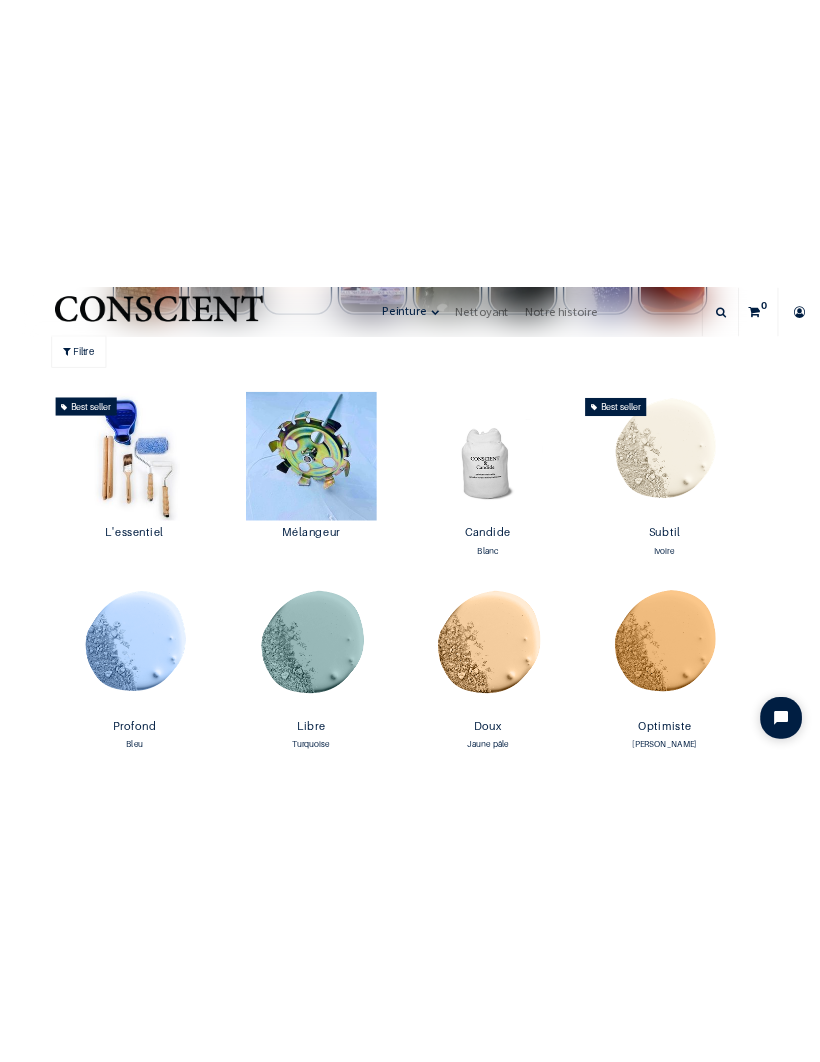 scroll, scrollTop: 1008, scrollLeft: 0, axis: vertical 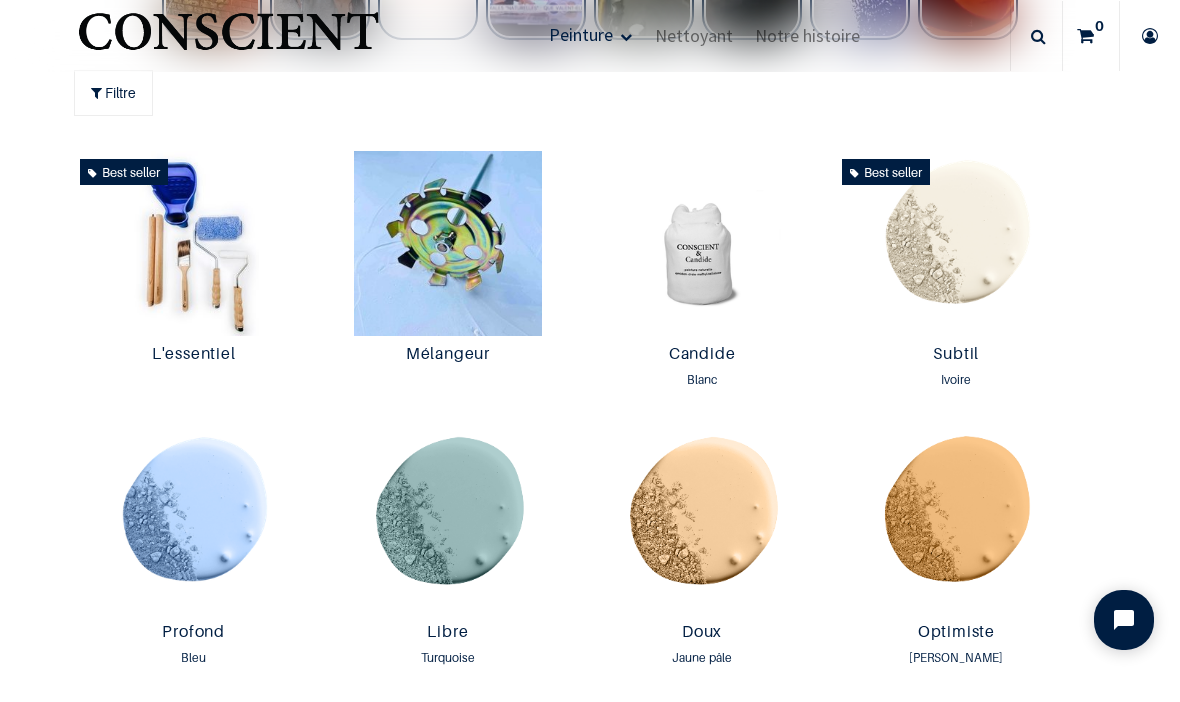 click at bounding box center (956, 244) 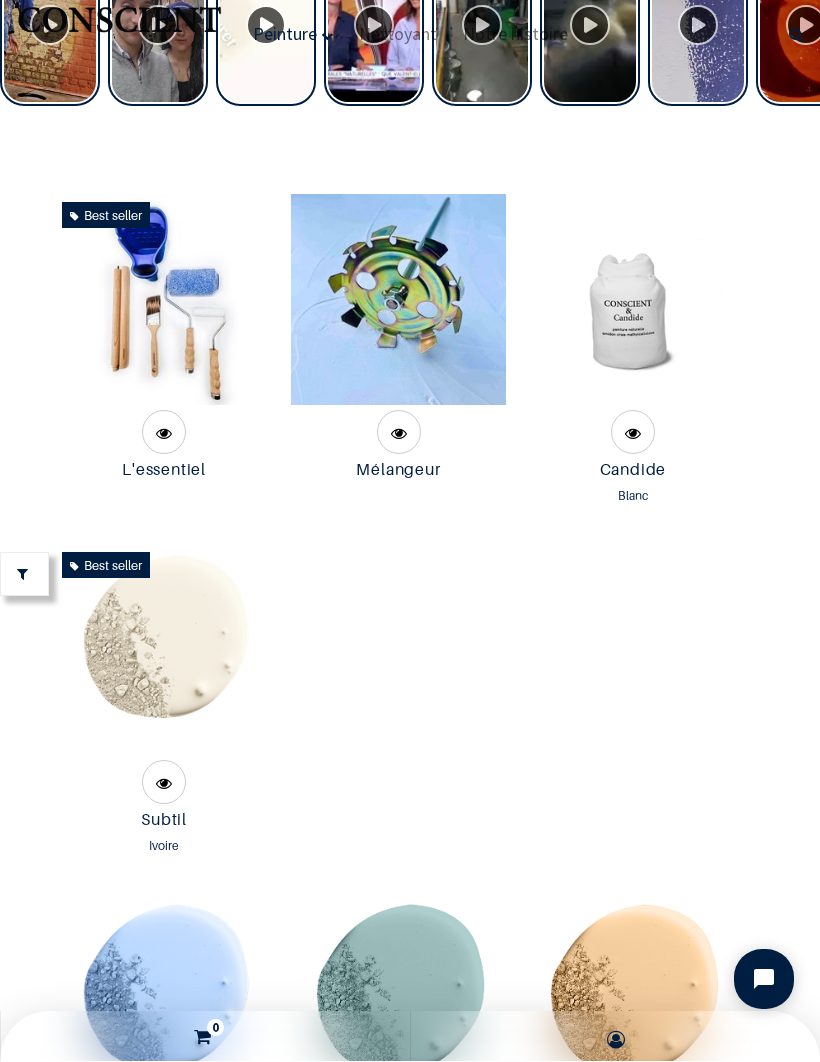 scroll, scrollTop: 1197, scrollLeft: 0, axis: vertical 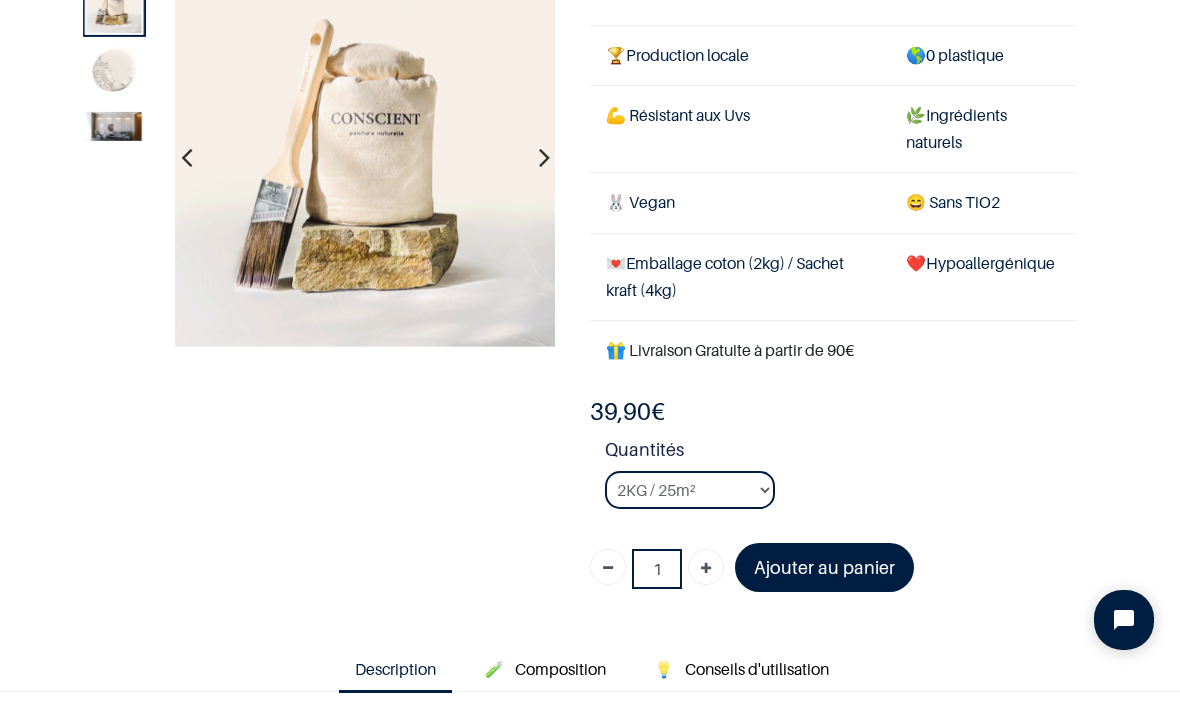 click at bounding box center [544, 158] 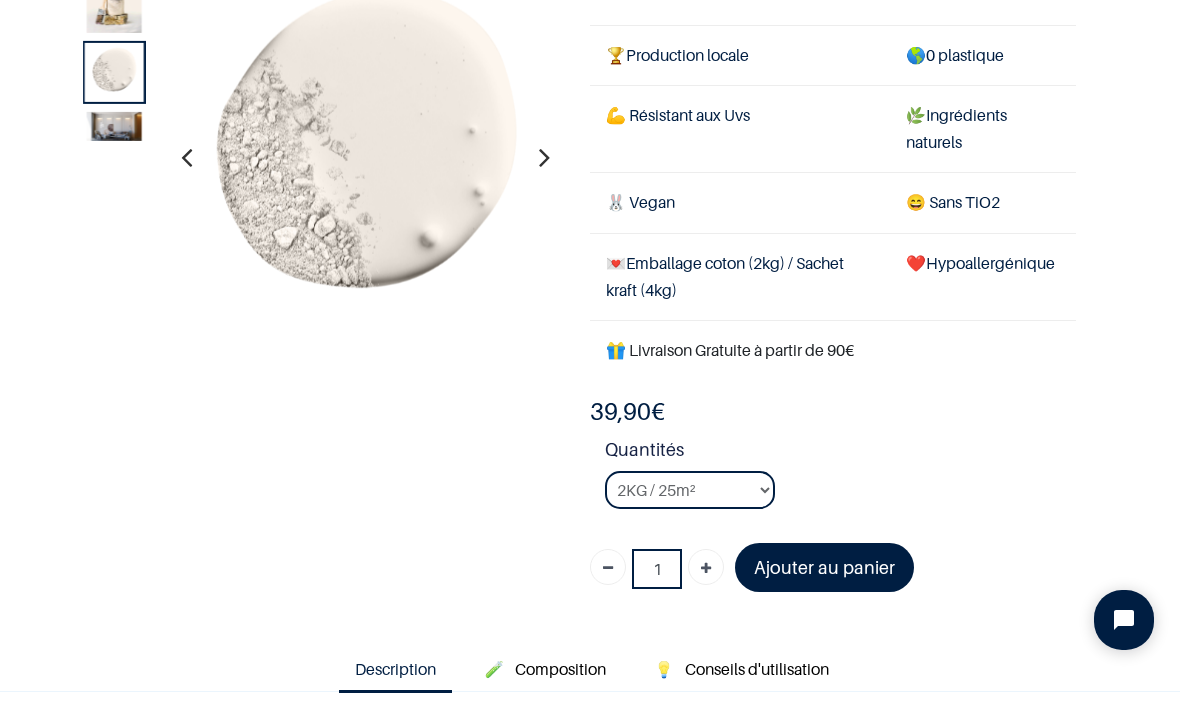 click at bounding box center [544, 158] 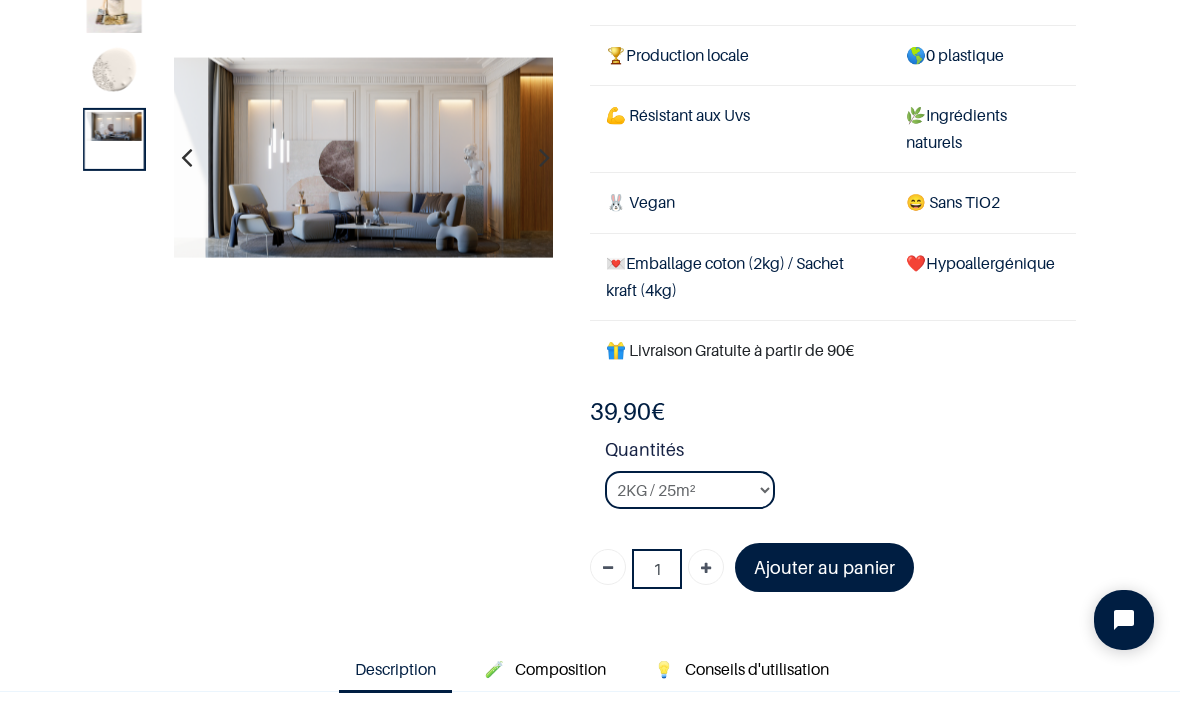 click at bounding box center (544, 158) 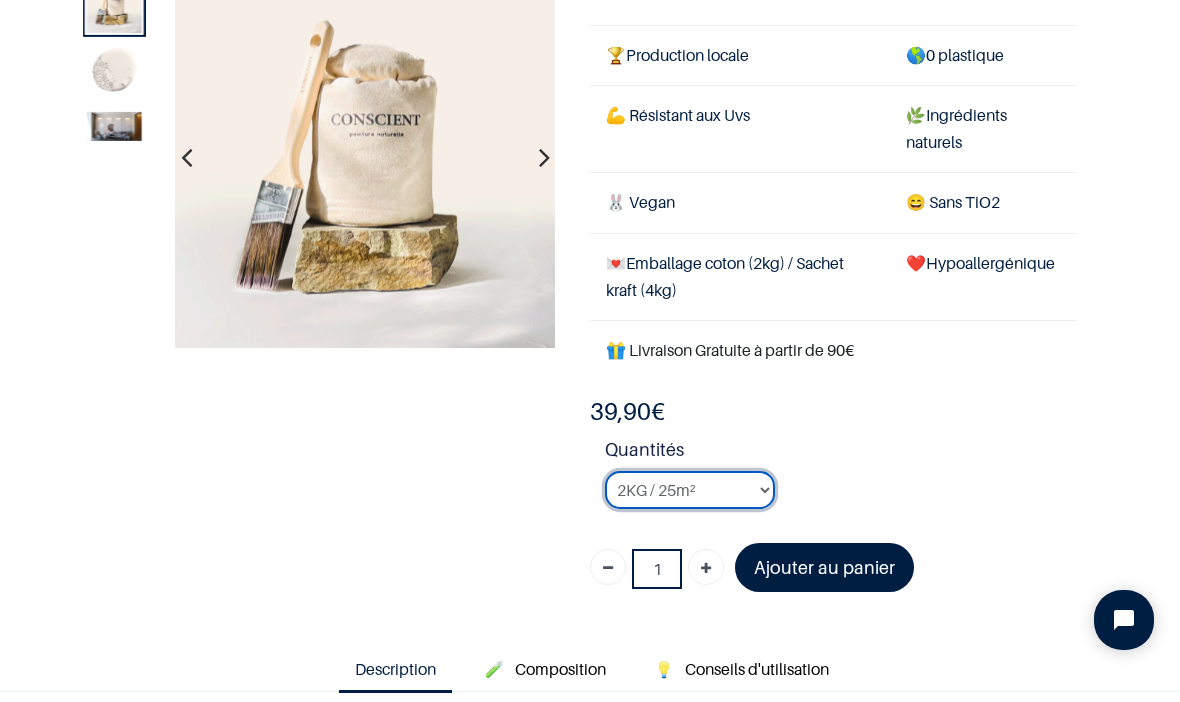click on "2KG / 25m²
4KG / 50m²
8KG / 100m²
Testeur" at bounding box center [690, 490] 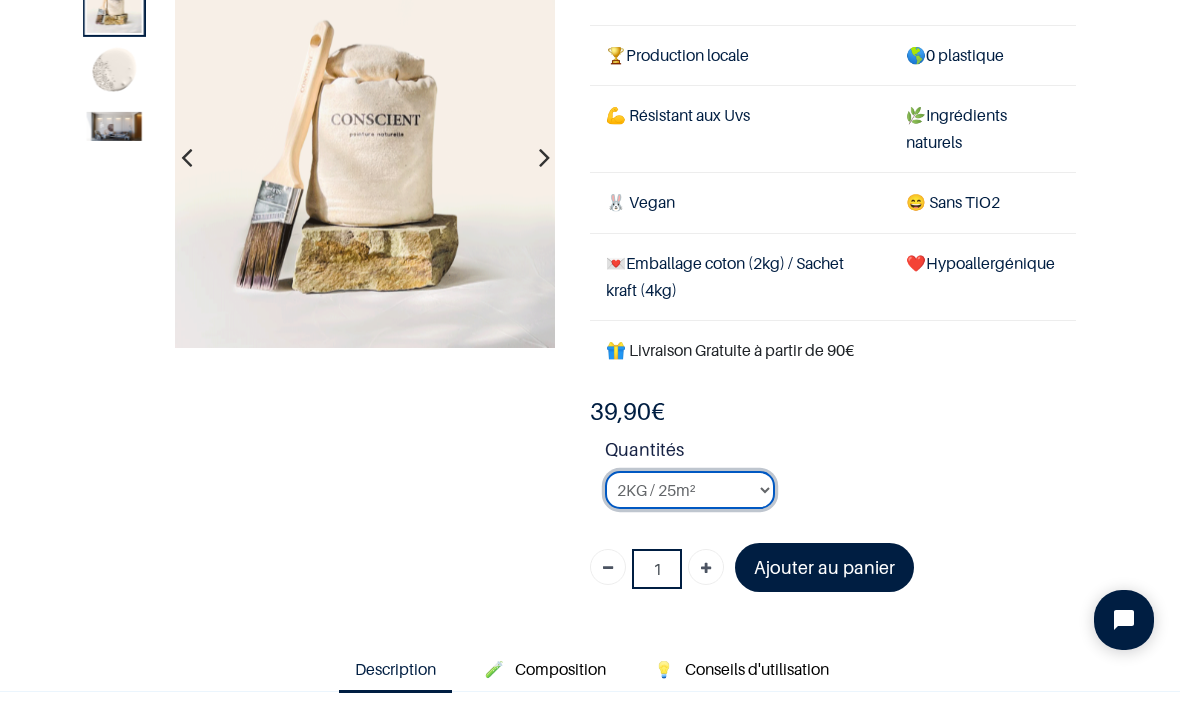select on "128" 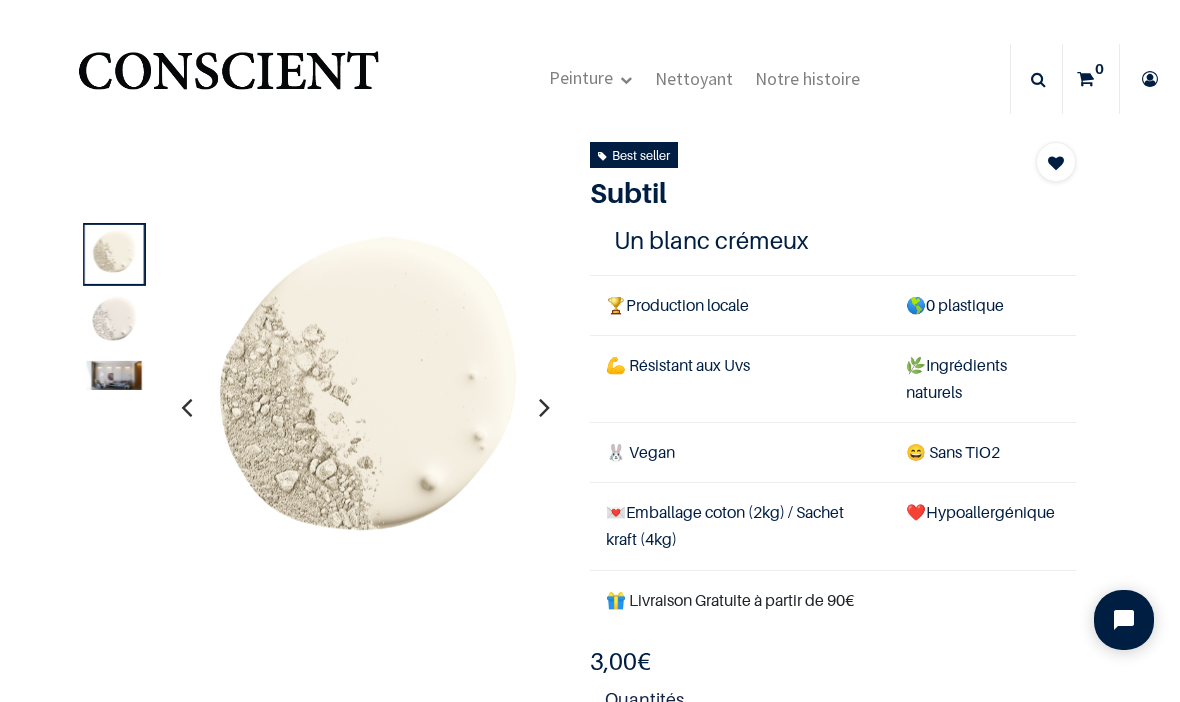 scroll, scrollTop: 0, scrollLeft: 0, axis: both 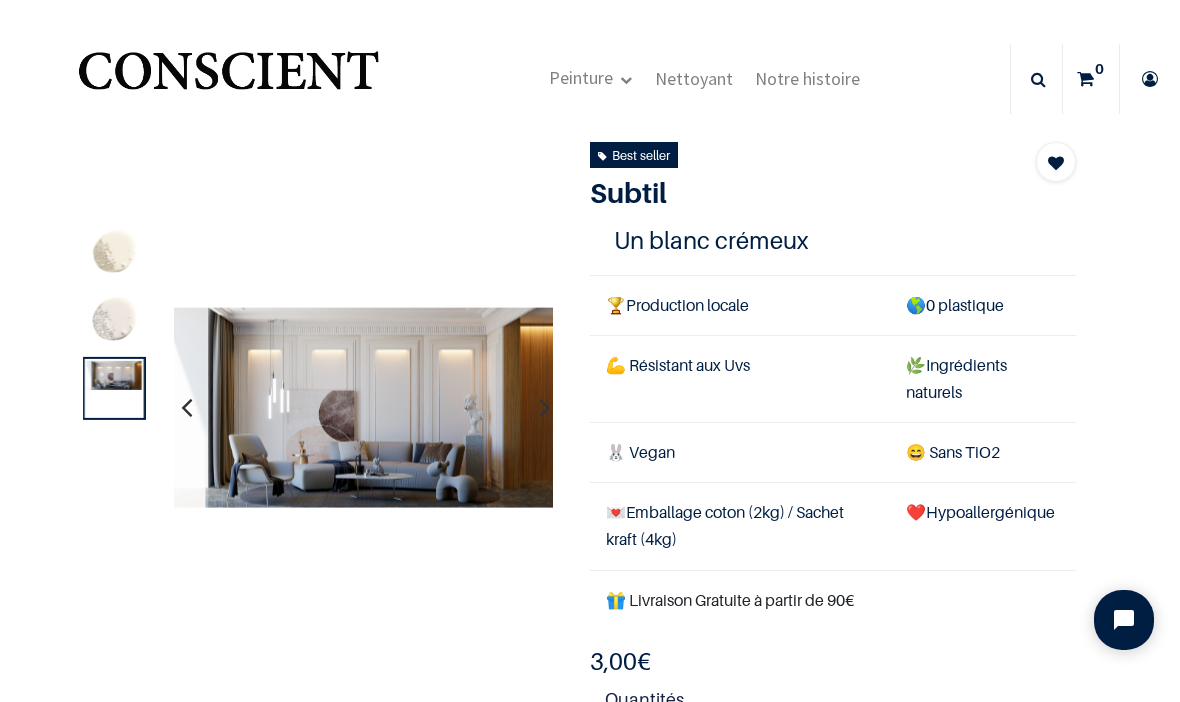 click at bounding box center (363, 407) 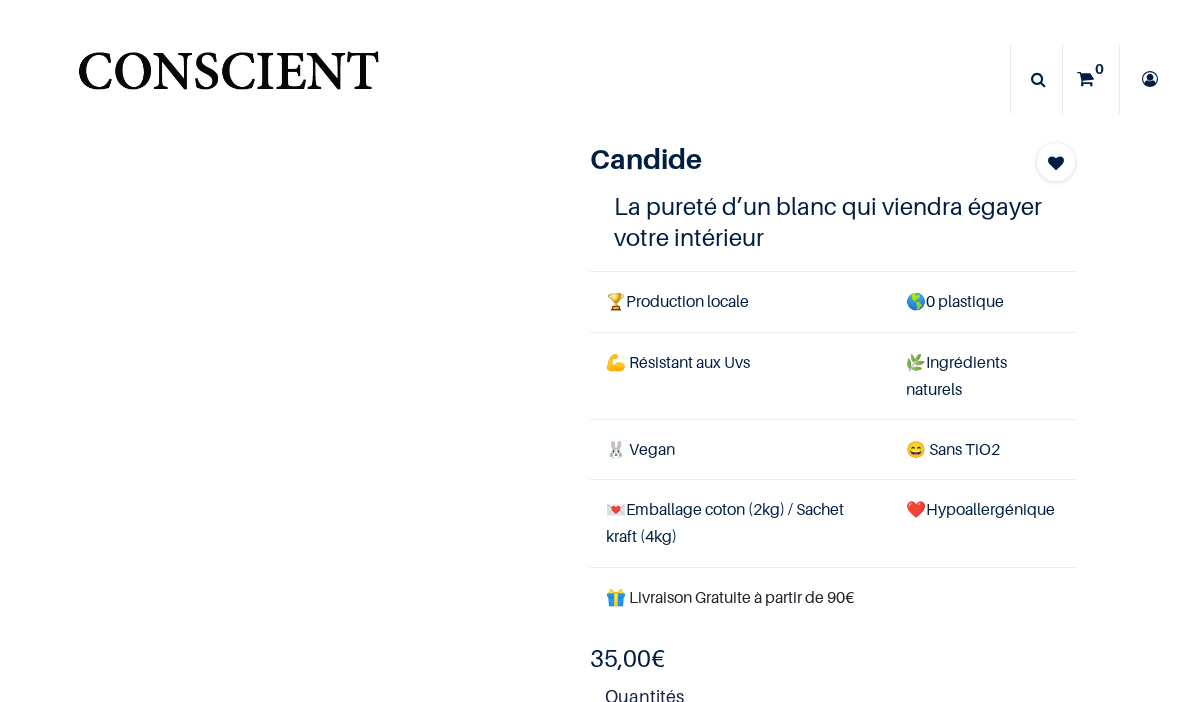 scroll, scrollTop: 0, scrollLeft: 0, axis: both 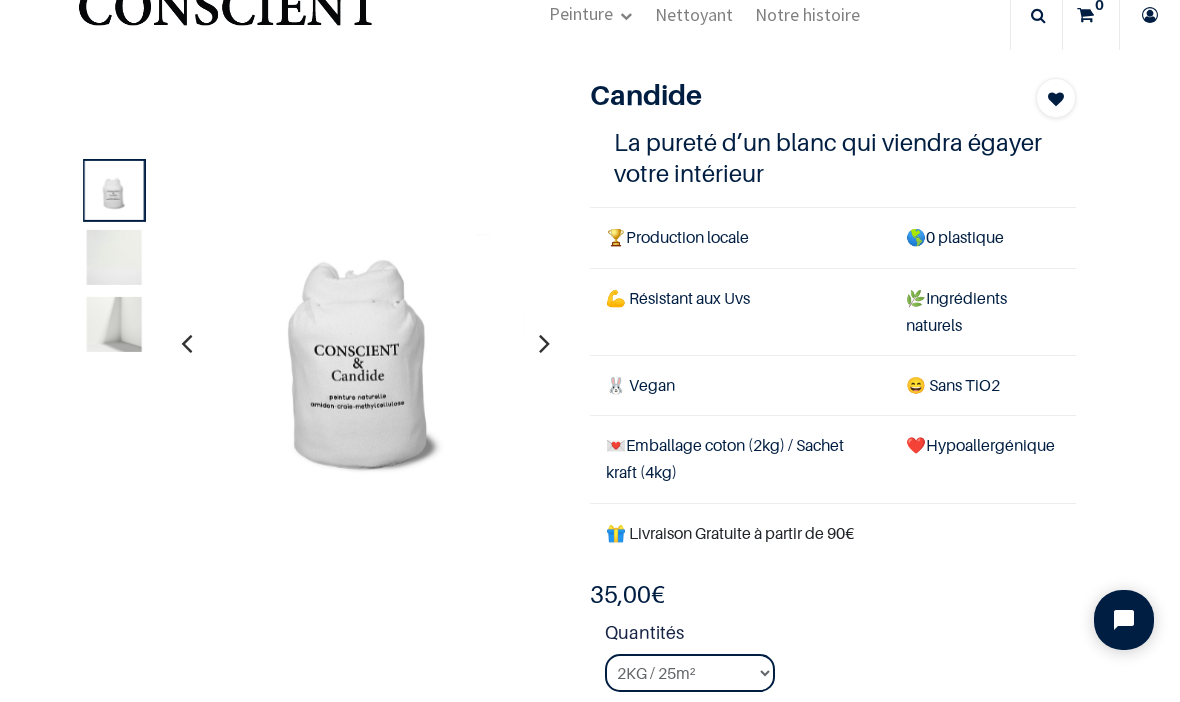 click at bounding box center (114, 257) 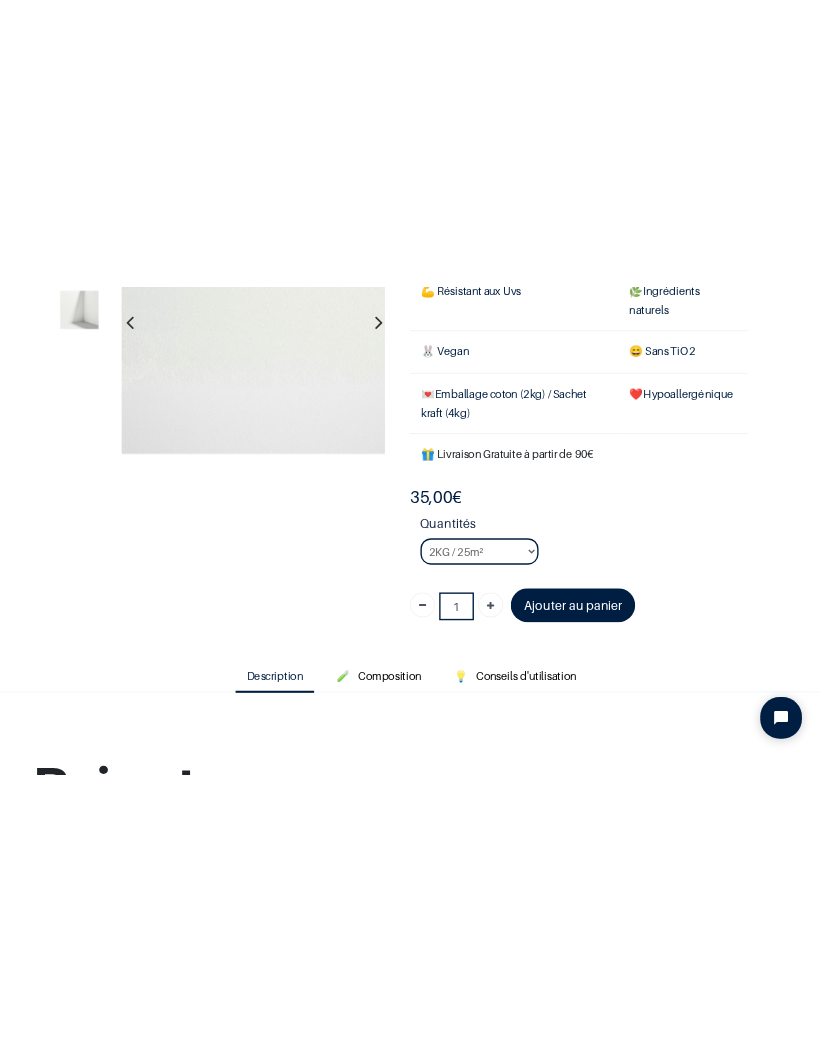 scroll, scrollTop: 235, scrollLeft: 0, axis: vertical 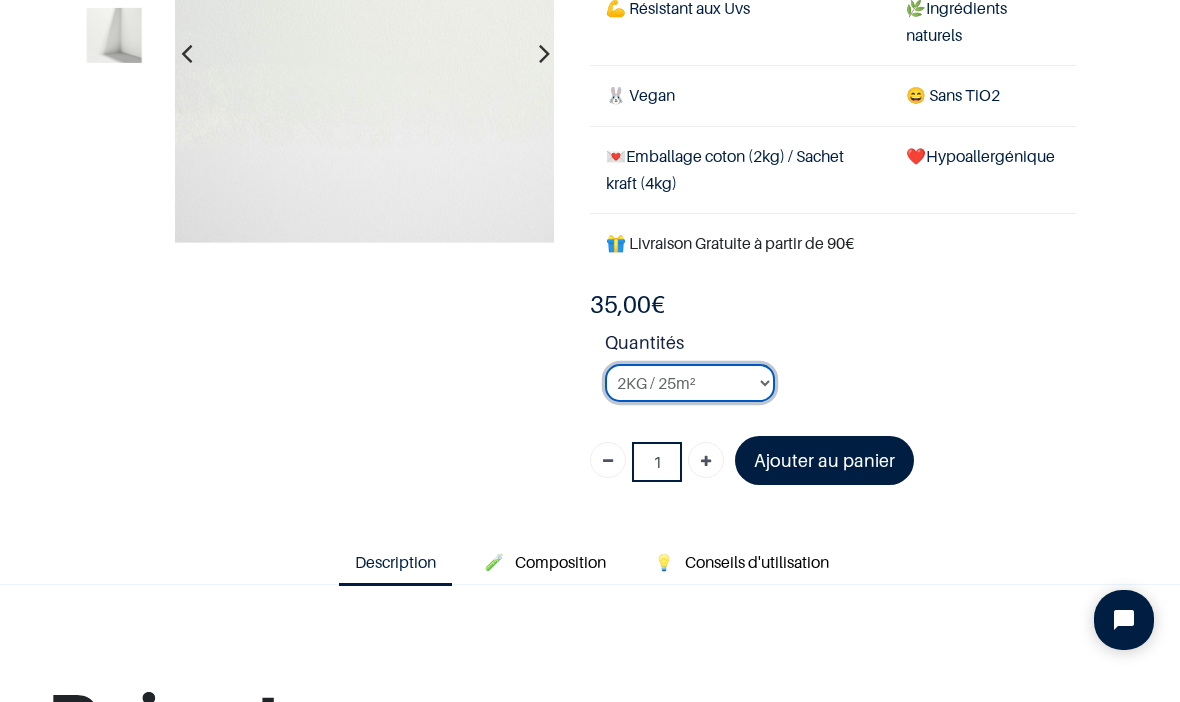 click on "2KG / 25m²
4KG / 50m²
8KG / 100m²
Testeur" at bounding box center (690, 383) 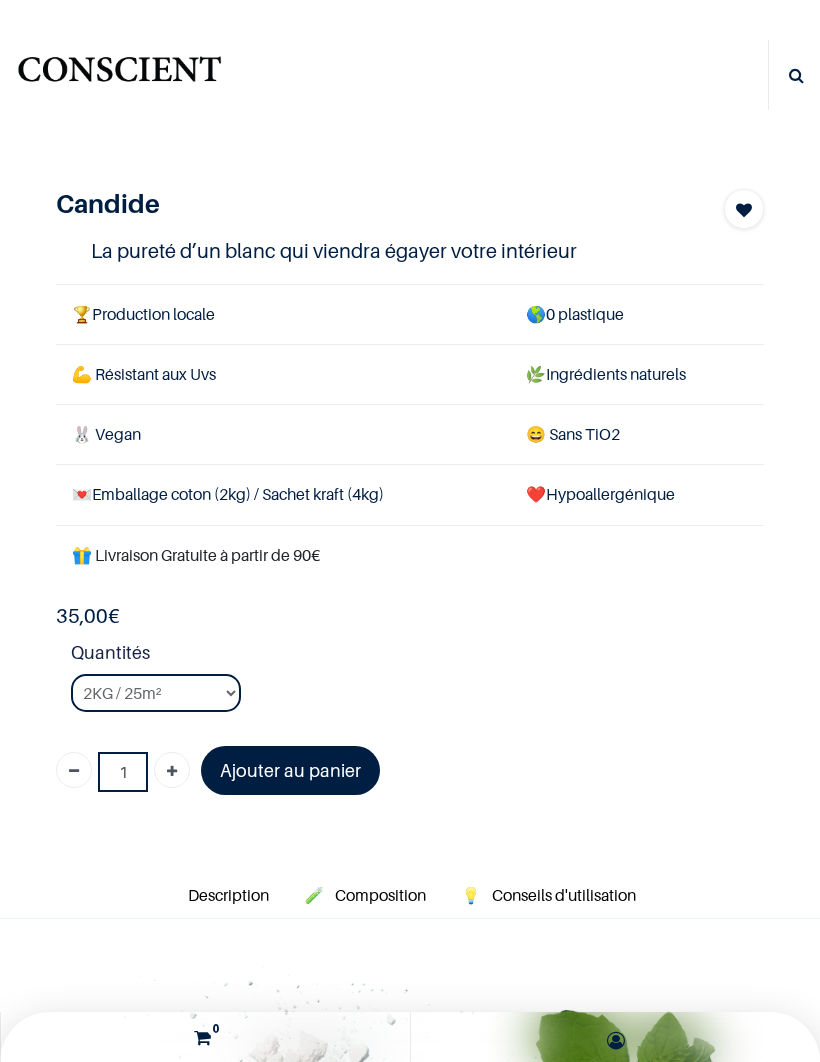 scroll, scrollTop: 0, scrollLeft: 0, axis: both 